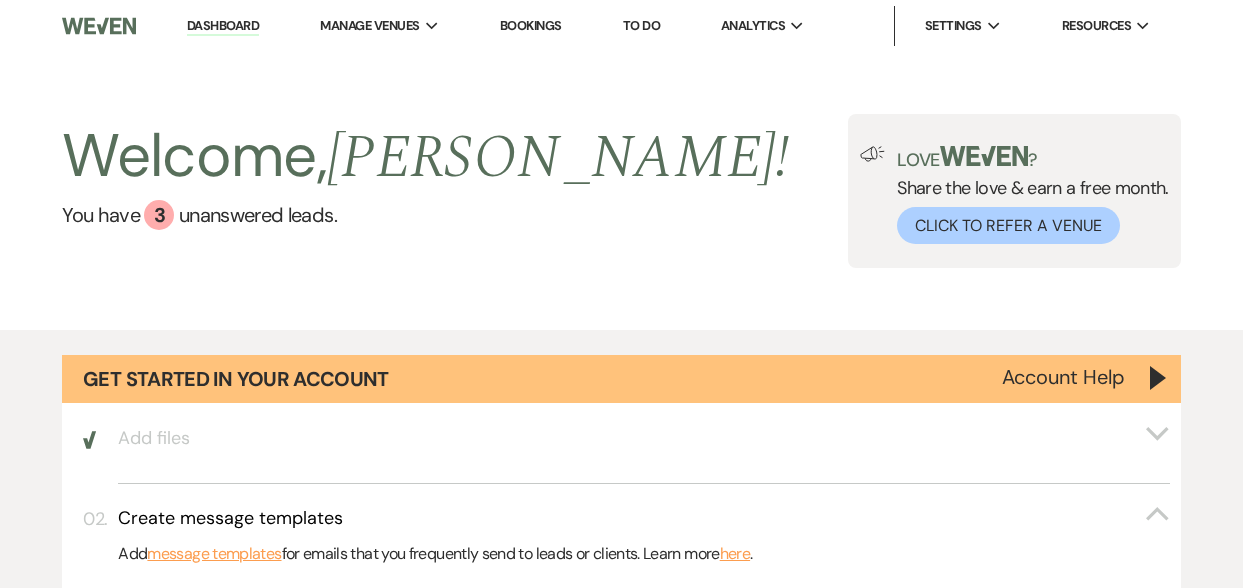 scroll, scrollTop: 0, scrollLeft: 0, axis: both 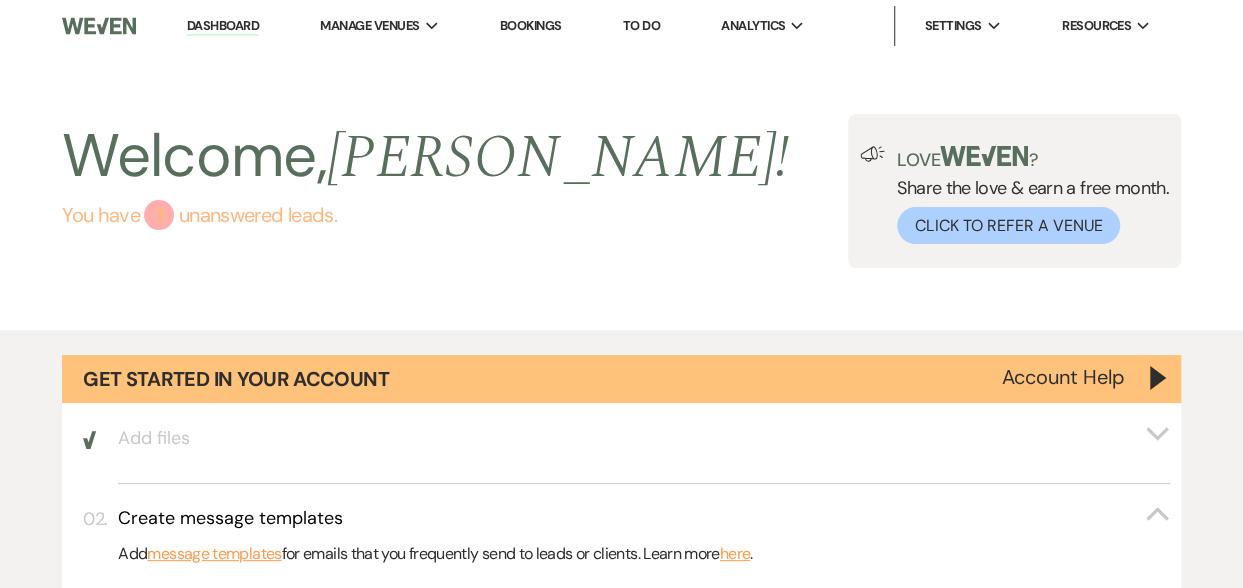 click on "You have   3   unanswered lead s ." at bounding box center (425, 215) 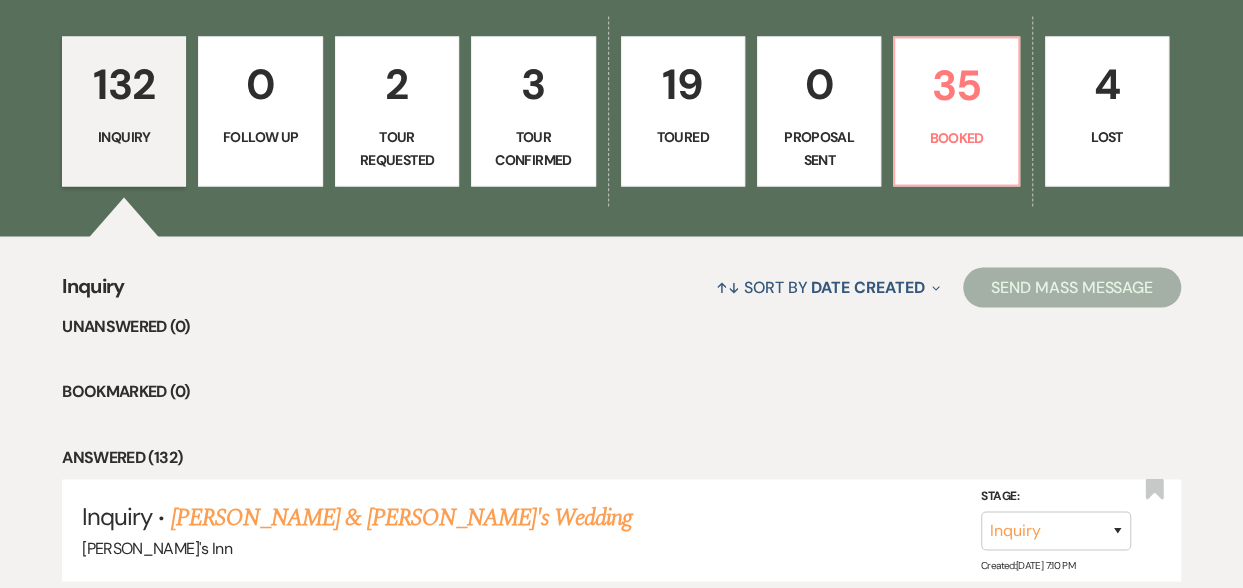 scroll, scrollTop: 1643, scrollLeft: 0, axis: vertical 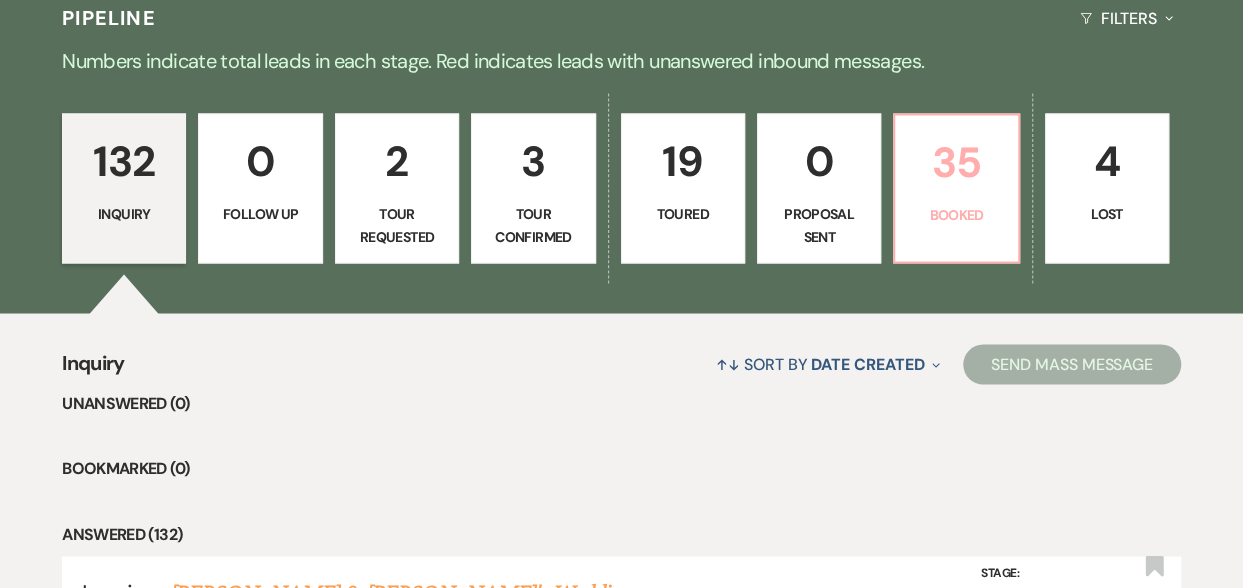 click on "35" at bounding box center [956, 162] 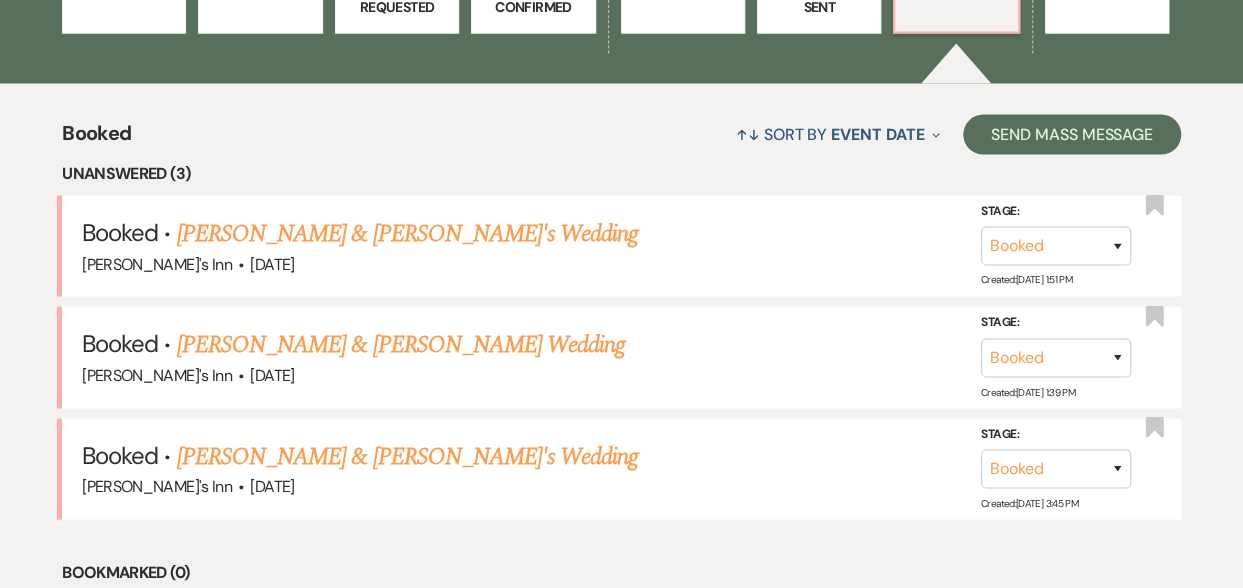scroll, scrollTop: 1876, scrollLeft: 0, axis: vertical 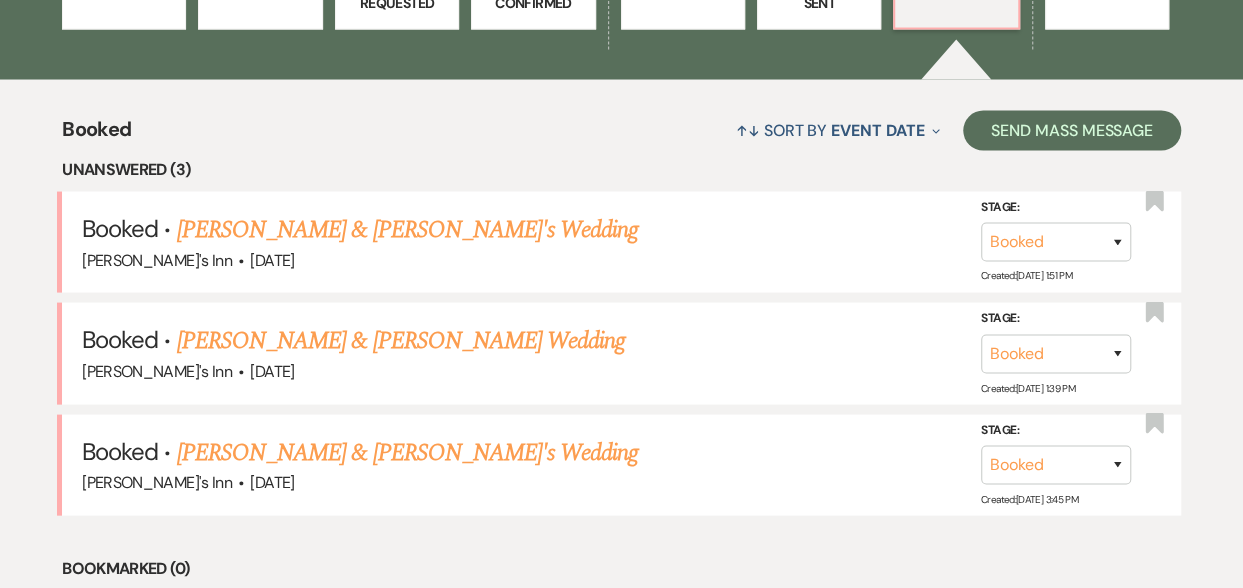click on "[PERSON_NAME] & [PERSON_NAME]'s Wedding" at bounding box center [408, 230] 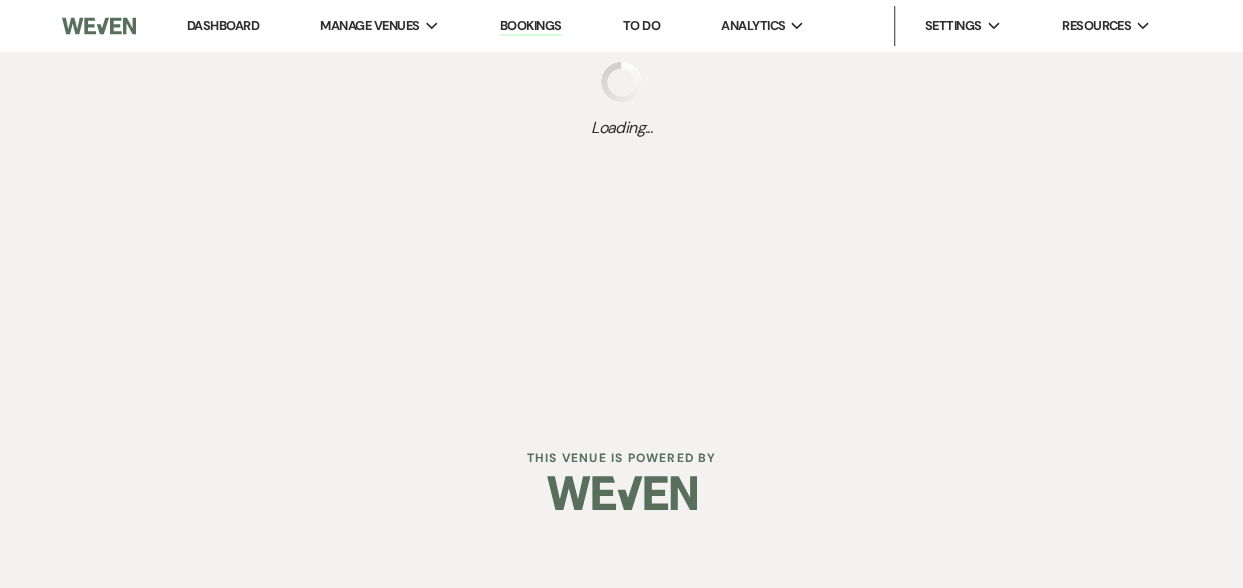 scroll, scrollTop: 0, scrollLeft: 0, axis: both 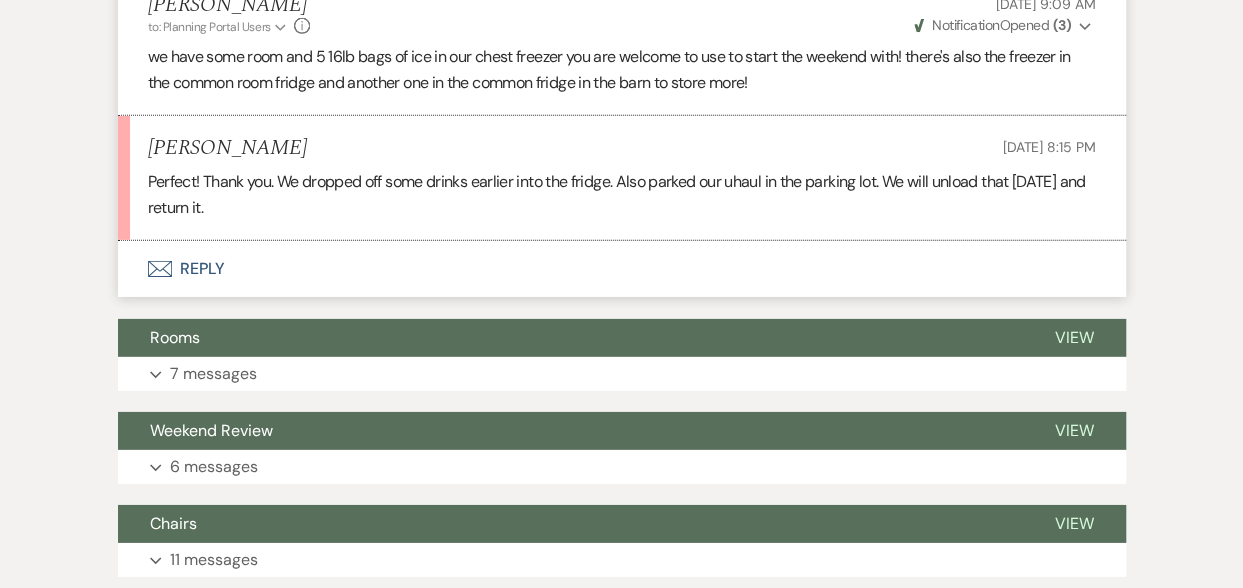 click on "Rooms" at bounding box center [570, 338] 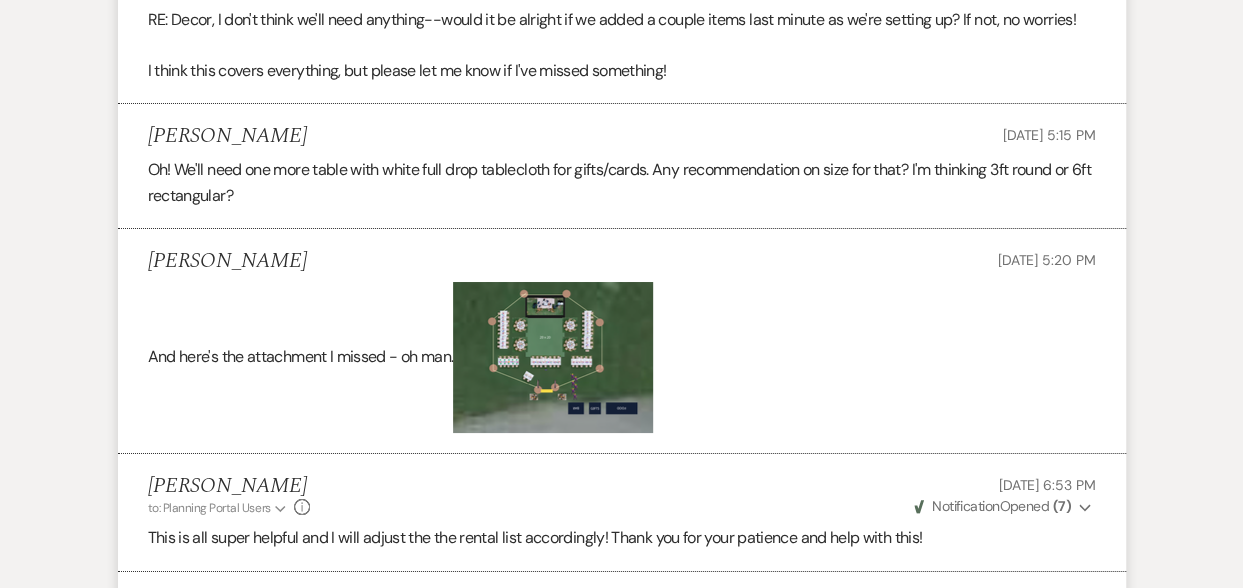 scroll, scrollTop: 3435, scrollLeft: 0, axis: vertical 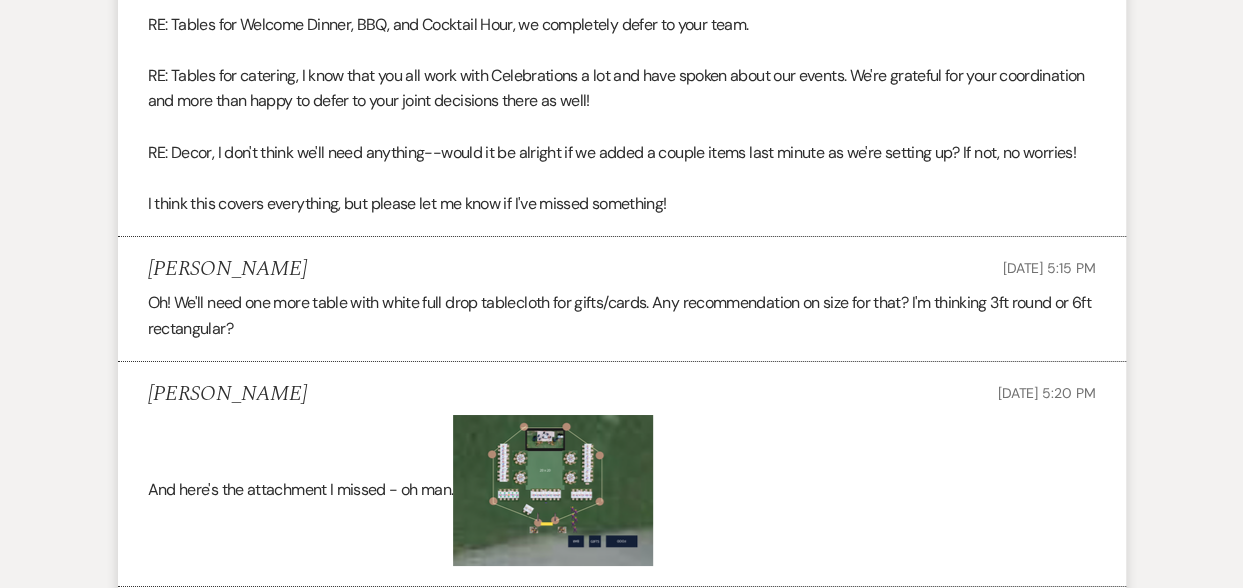 click on "Amanda Cripps Jul 11, 2025, 5:20 PM" at bounding box center (622, 394) 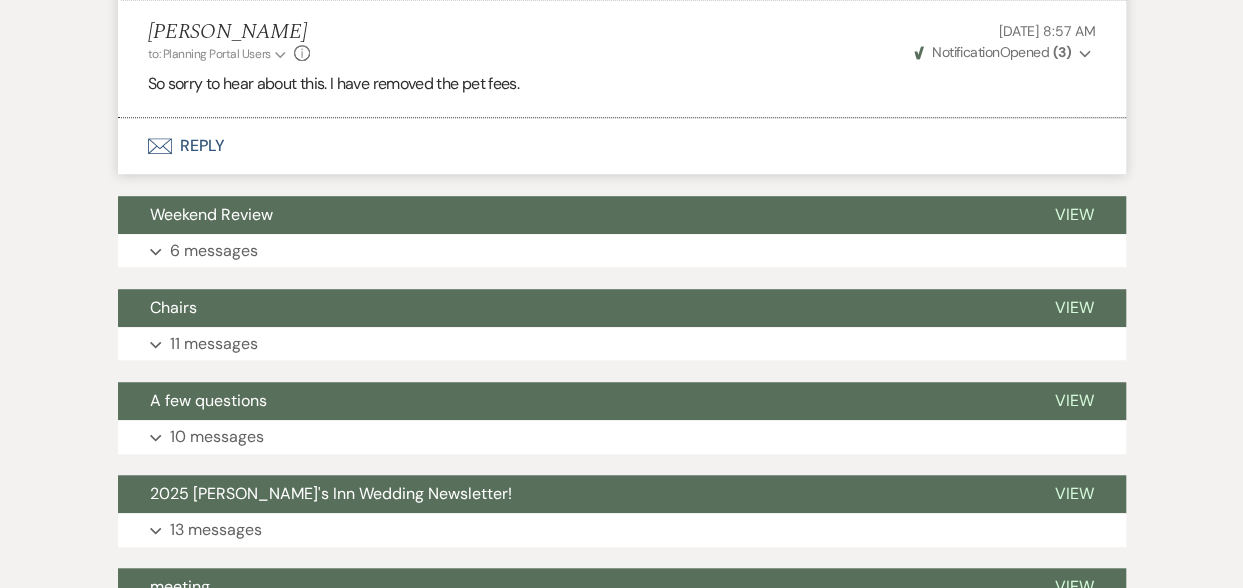 scroll, scrollTop: 8064, scrollLeft: 0, axis: vertical 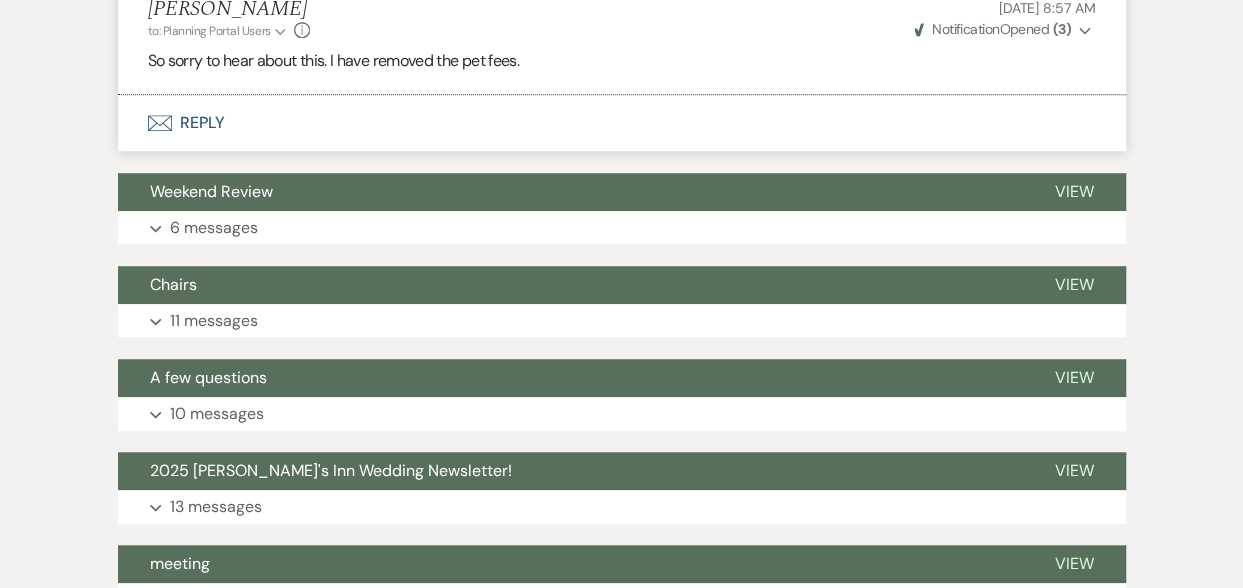 click on "Expand 6 messages" at bounding box center (622, 228) 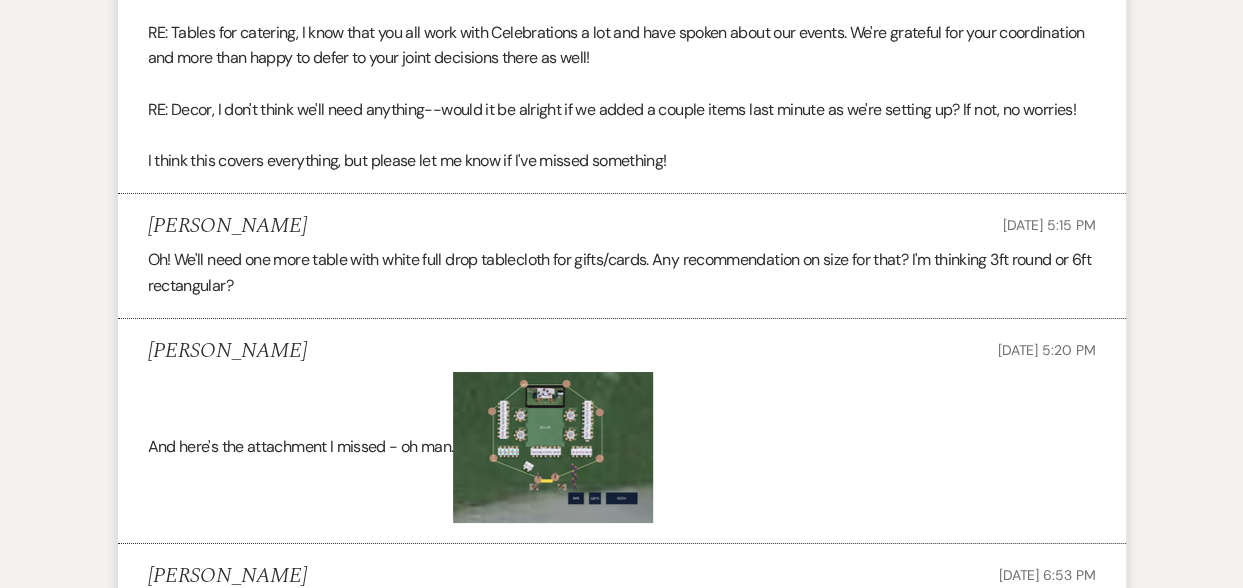 scroll, scrollTop: 3480, scrollLeft: 0, axis: vertical 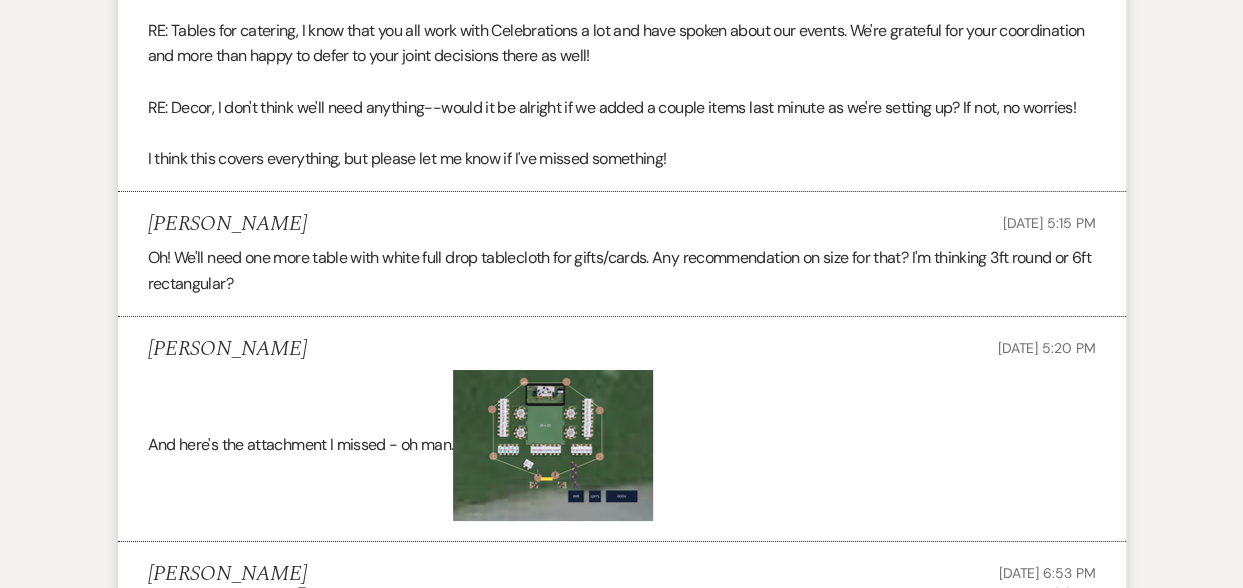 click at bounding box center (553, 445) 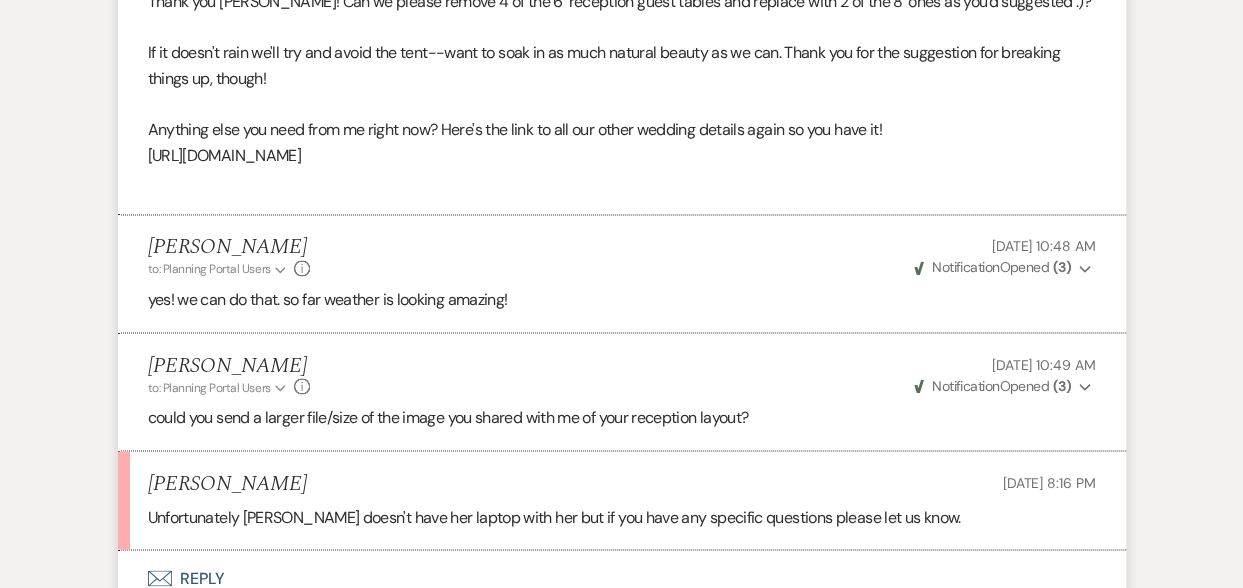 scroll, scrollTop: 5282, scrollLeft: 0, axis: vertical 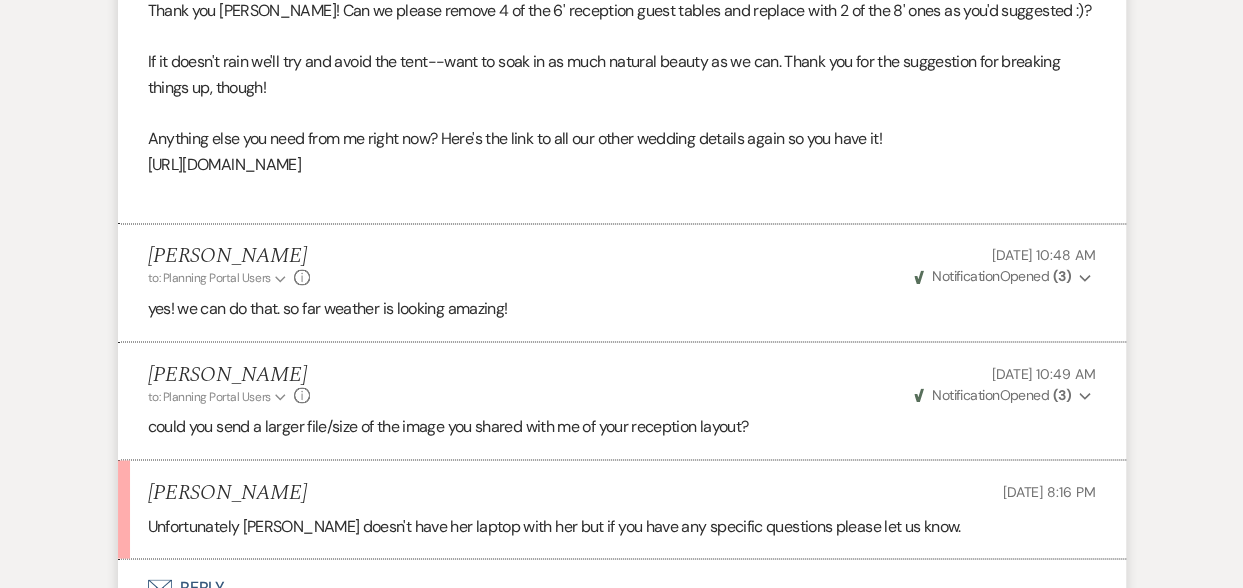 copy on "https://docs.google.com/document/d/1UYr9KkAS_DMEg-OHSy7GcKela7AG2vI-ttbkoYOUVBU/edit" 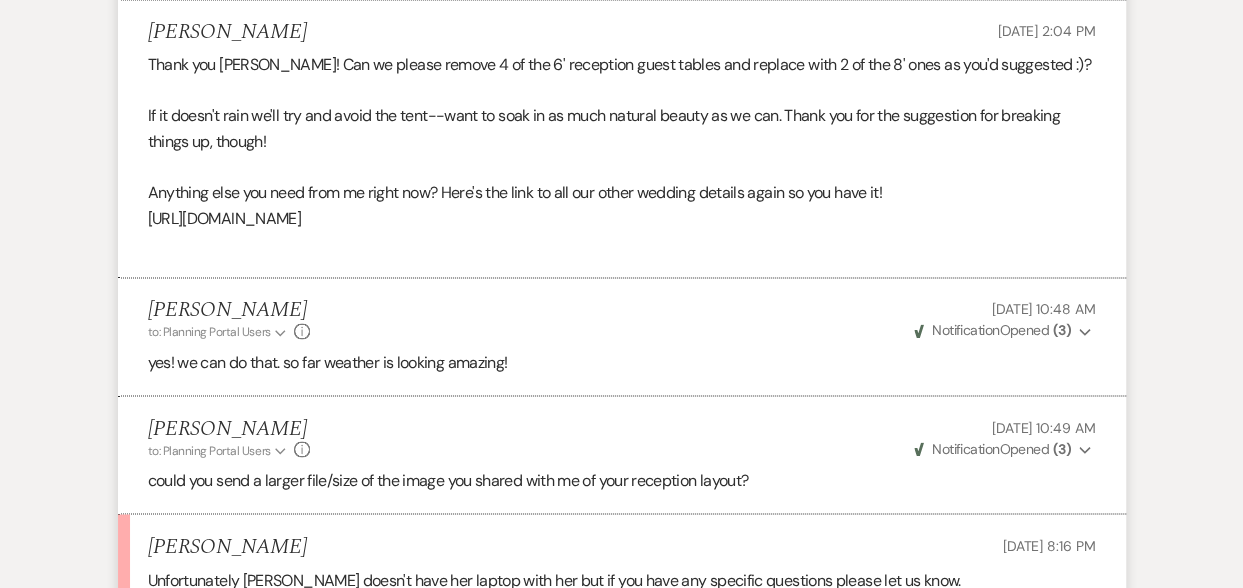 scroll, scrollTop: 5226, scrollLeft: 0, axis: vertical 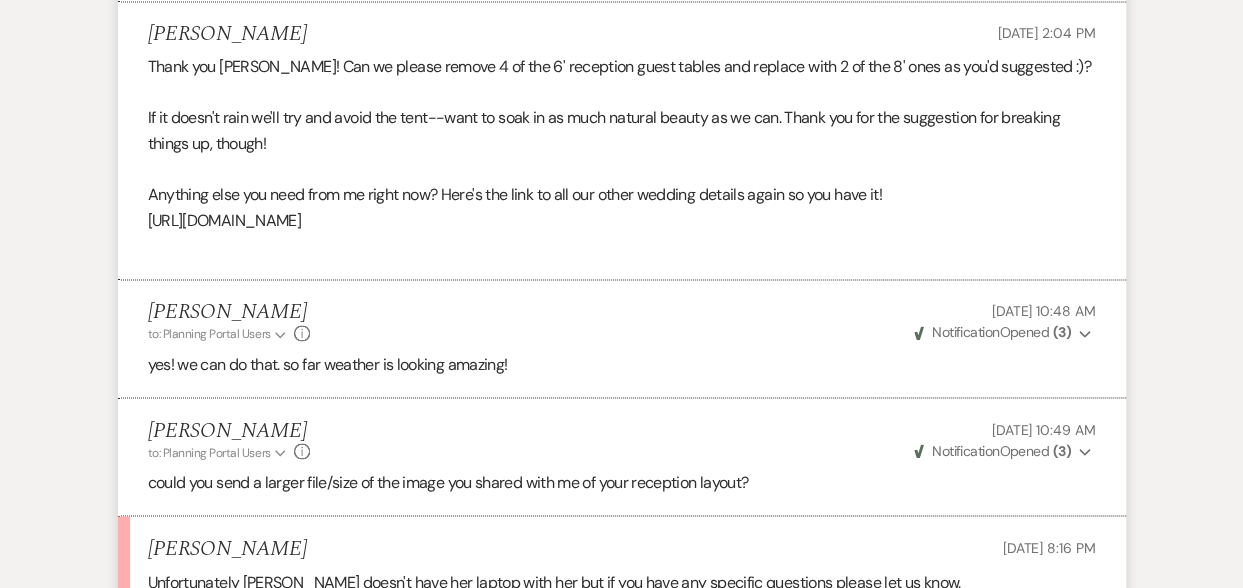 click at bounding box center [622, 170] 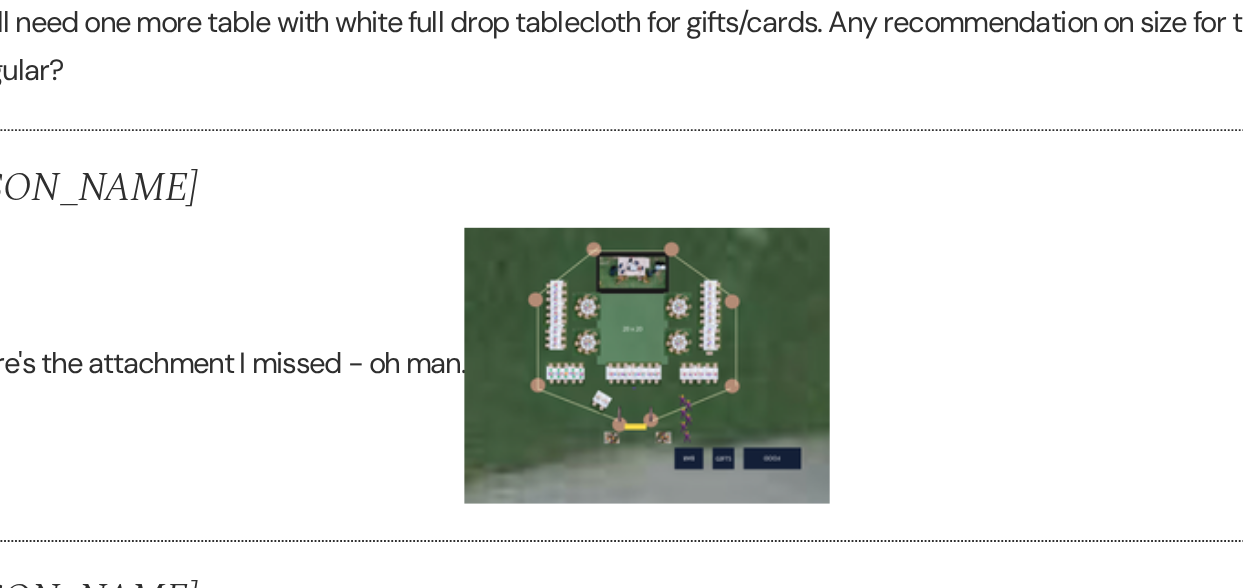 scroll, scrollTop: 3580, scrollLeft: 0, axis: vertical 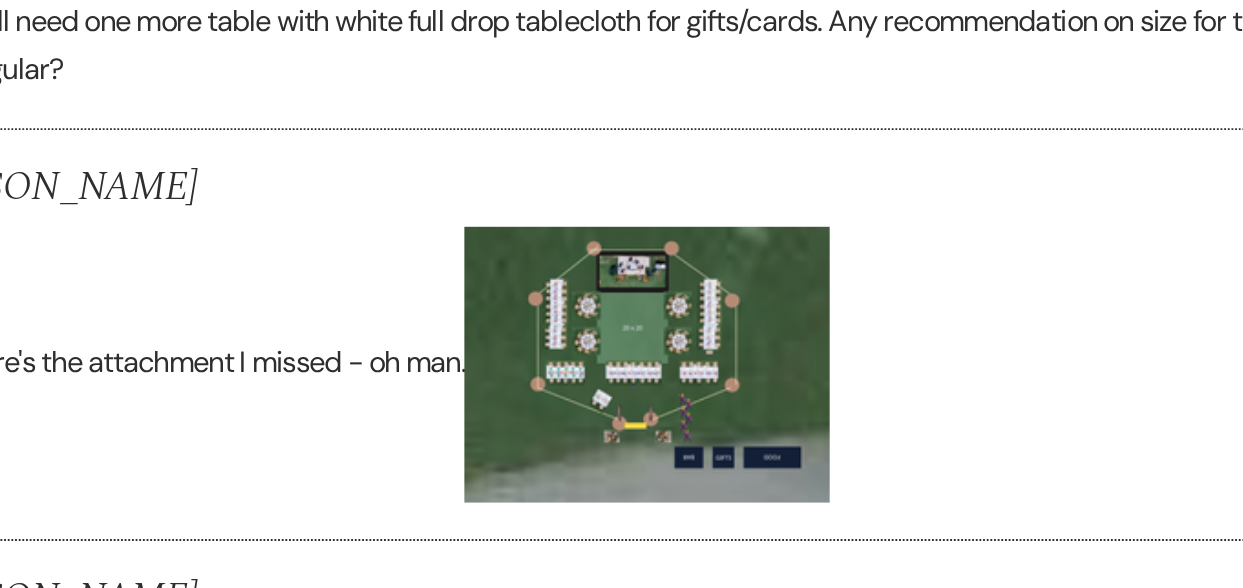 click at bounding box center [553, 345] 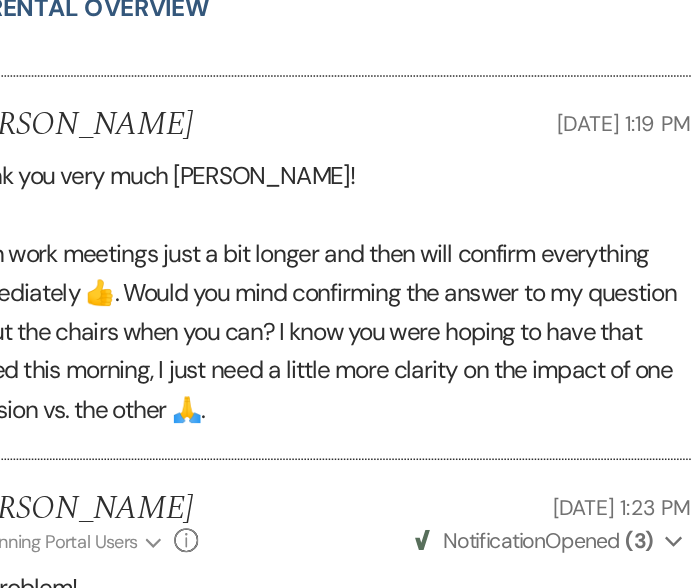 scroll, scrollTop: 3316, scrollLeft: 0, axis: vertical 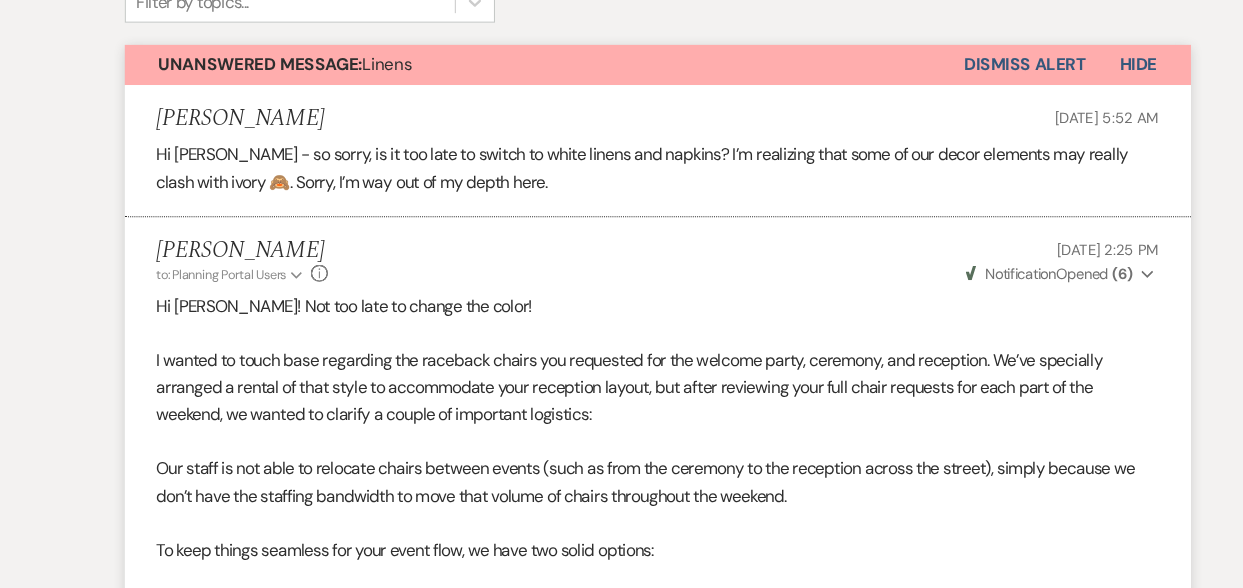 click on "Dismiss Alert" at bounding box center (969, 93) 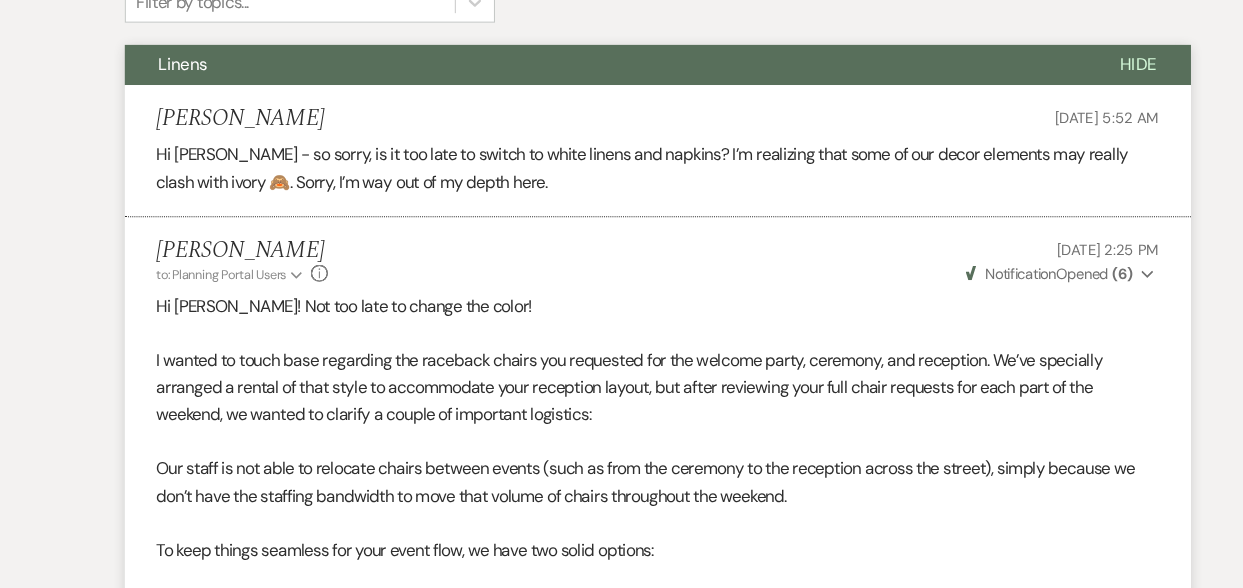 click on "Amanda Cripps Jul 10, 2025, 5:52 AM Hi Beth - so sorry, is it too late to switch to white linens and napkins? I’m realizing that some of our decor elements may really clash with ivory 🙈. Sorry, I’m way out of my depth here." at bounding box center [622, 174] 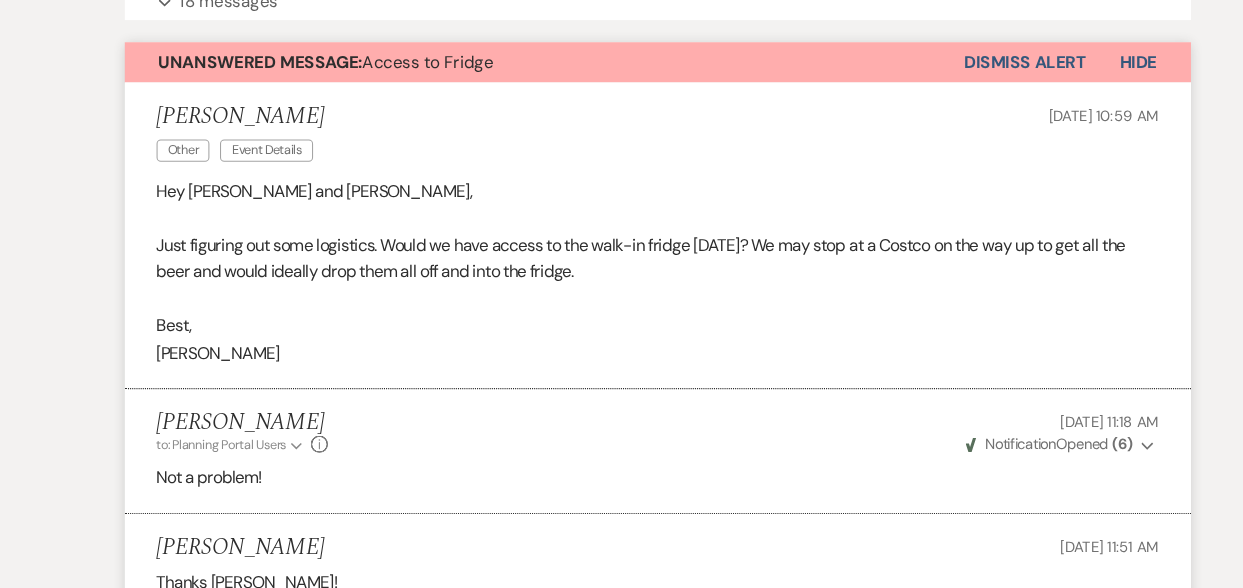 scroll, scrollTop: 612, scrollLeft: 0, axis: vertical 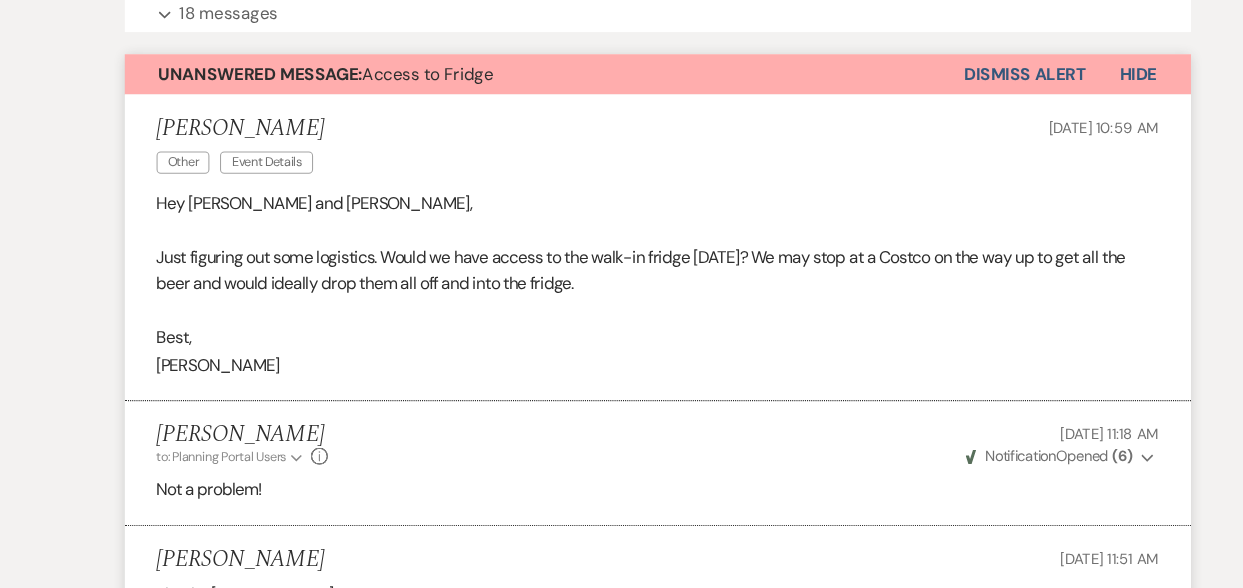 click on "Dismiss Alert" at bounding box center [969, 70] 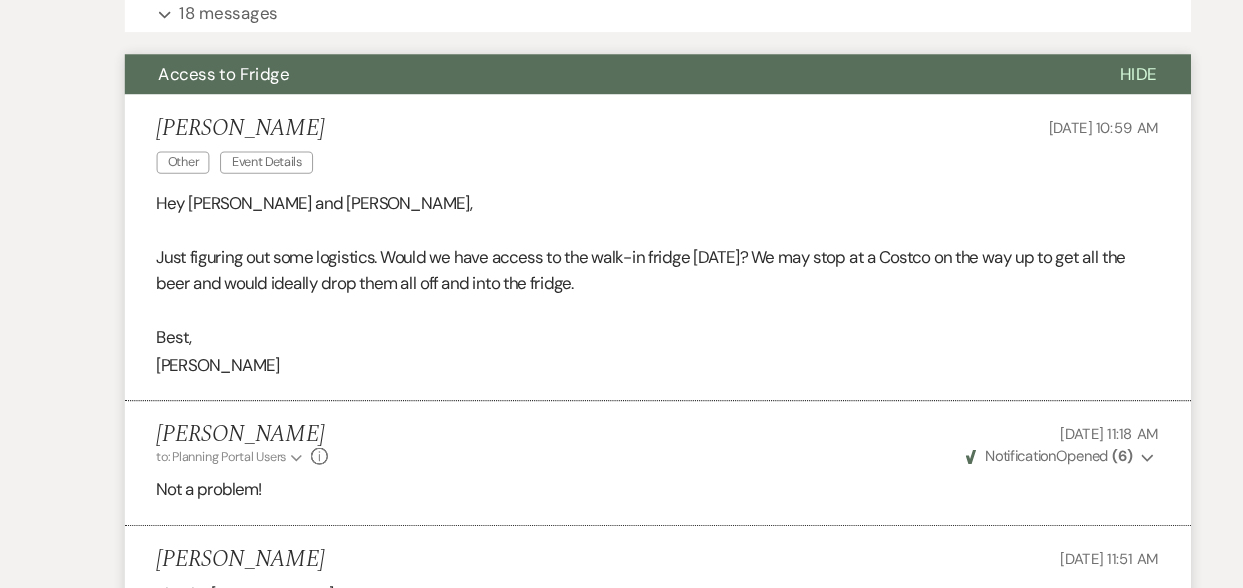 click on "Access to Fridge" at bounding box center (572, 70) 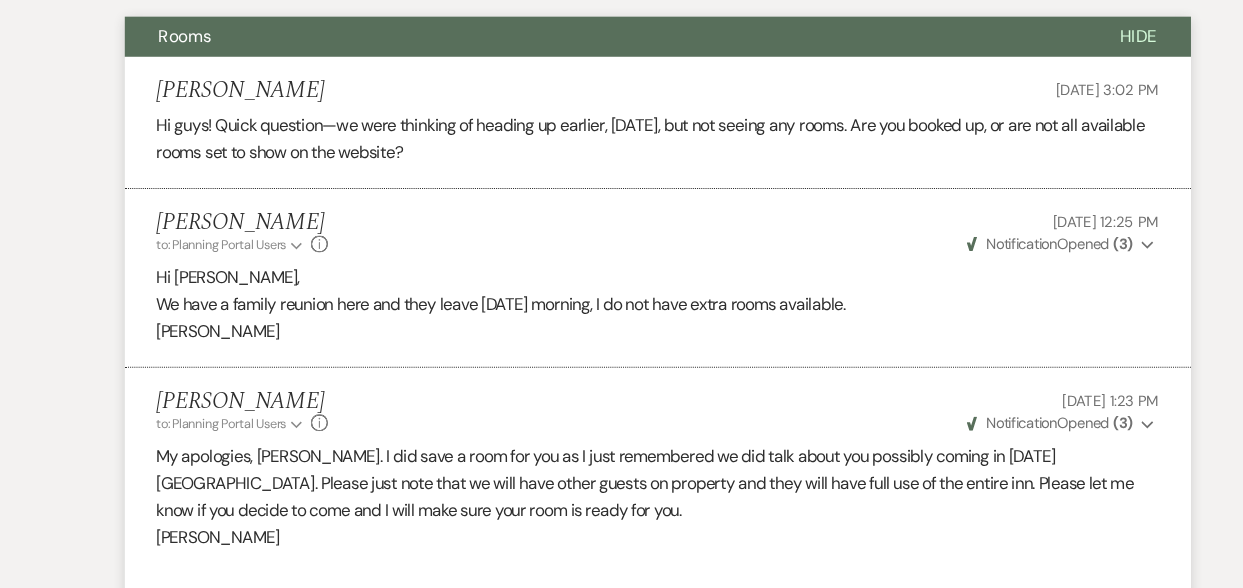 scroll, scrollTop: 711, scrollLeft: 0, axis: vertical 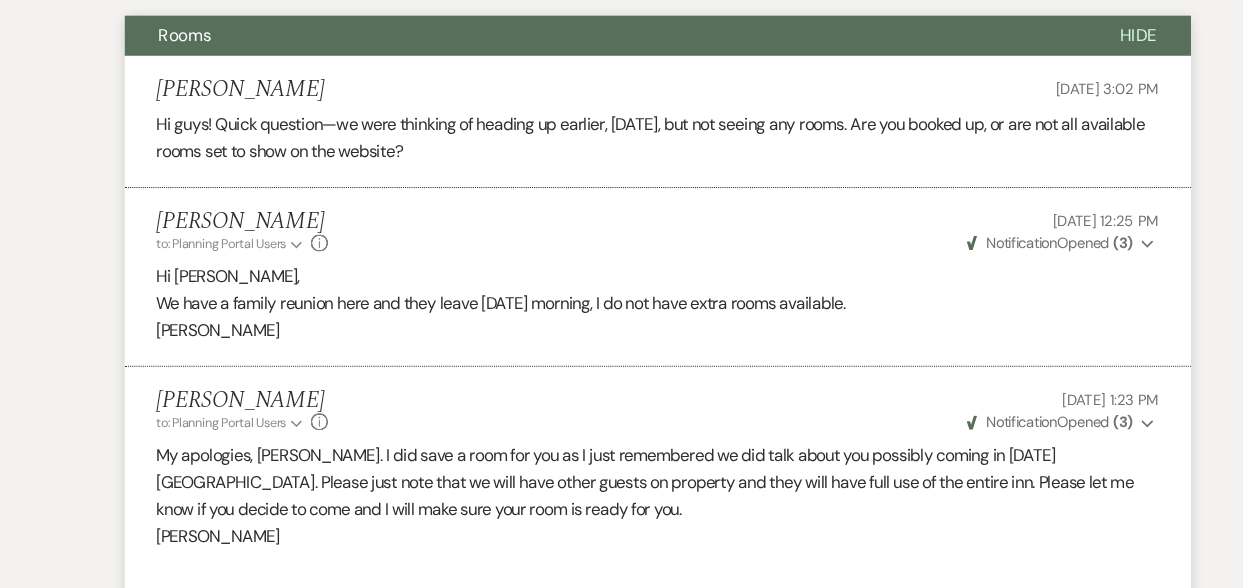 click on "Rooms" at bounding box center [572, 65] 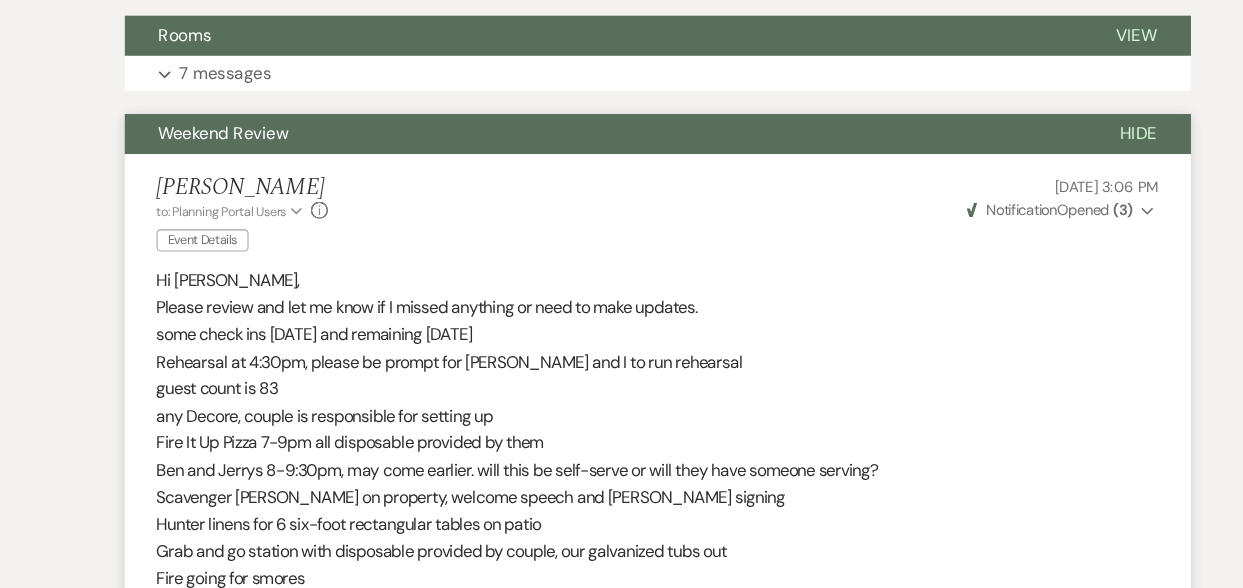 click on "Weekend Review" at bounding box center (572, 158) 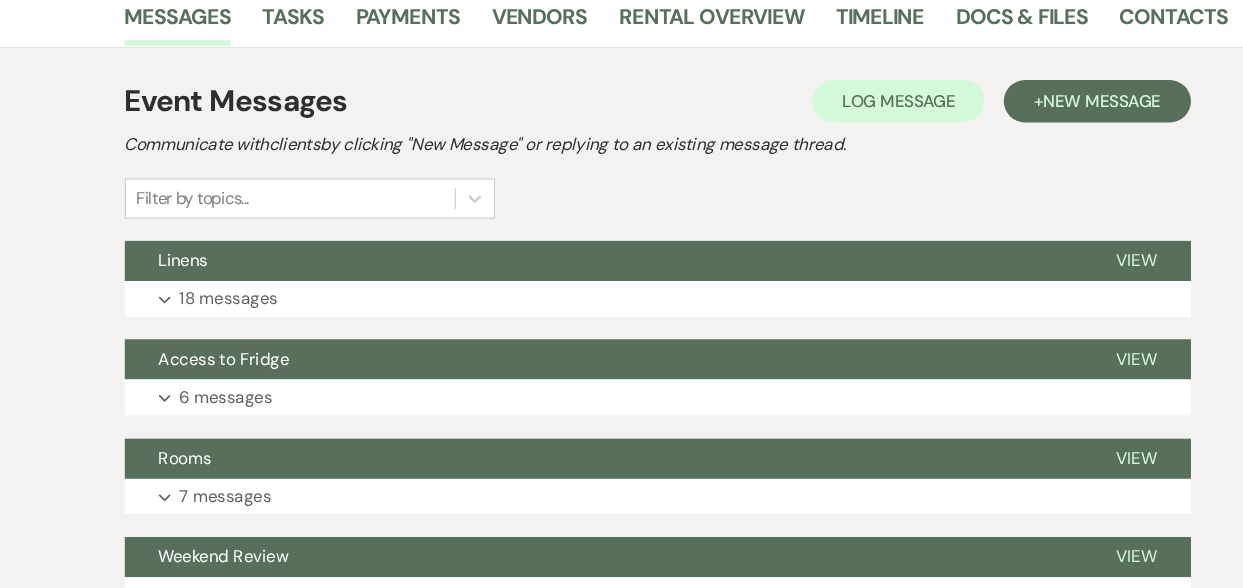 scroll, scrollTop: 338, scrollLeft: 0, axis: vertical 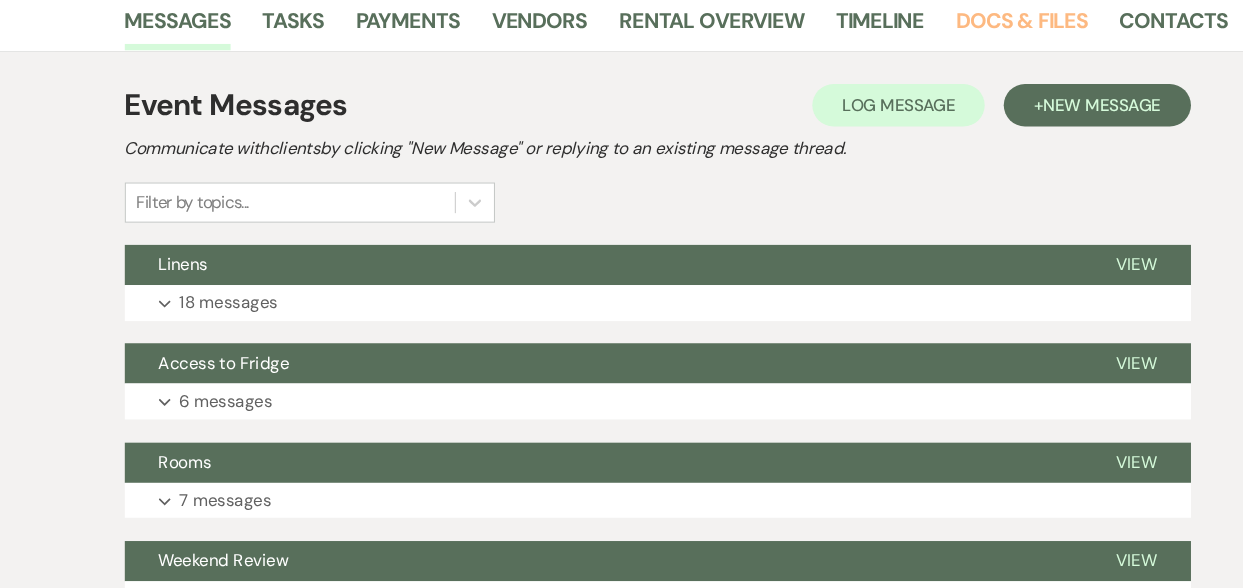 click on "Docs & Files" at bounding box center (966, 26) 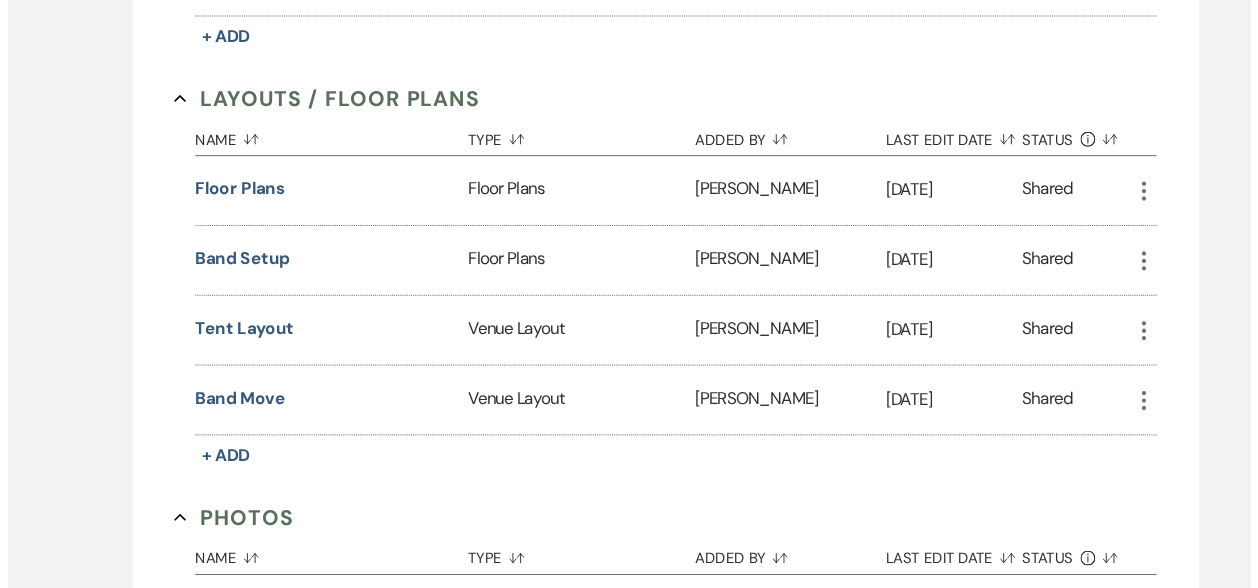 scroll, scrollTop: 815, scrollLeft: 0, axis: vertical 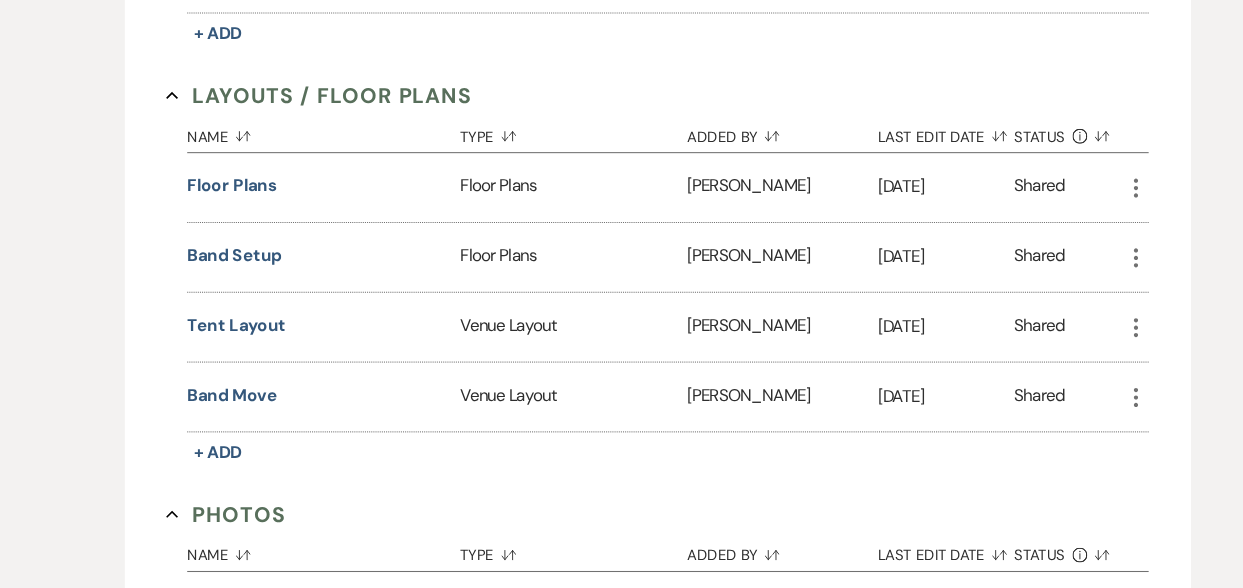 click on "Band setup" at bounding box center [221, 273] 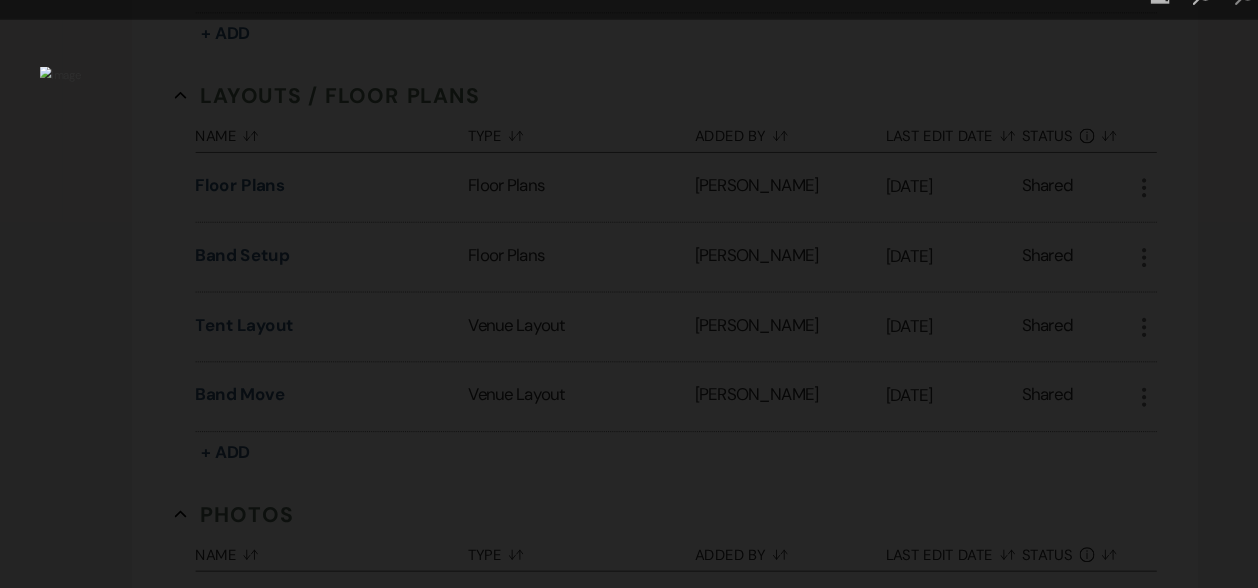 click at bounding box center (1138, 26) 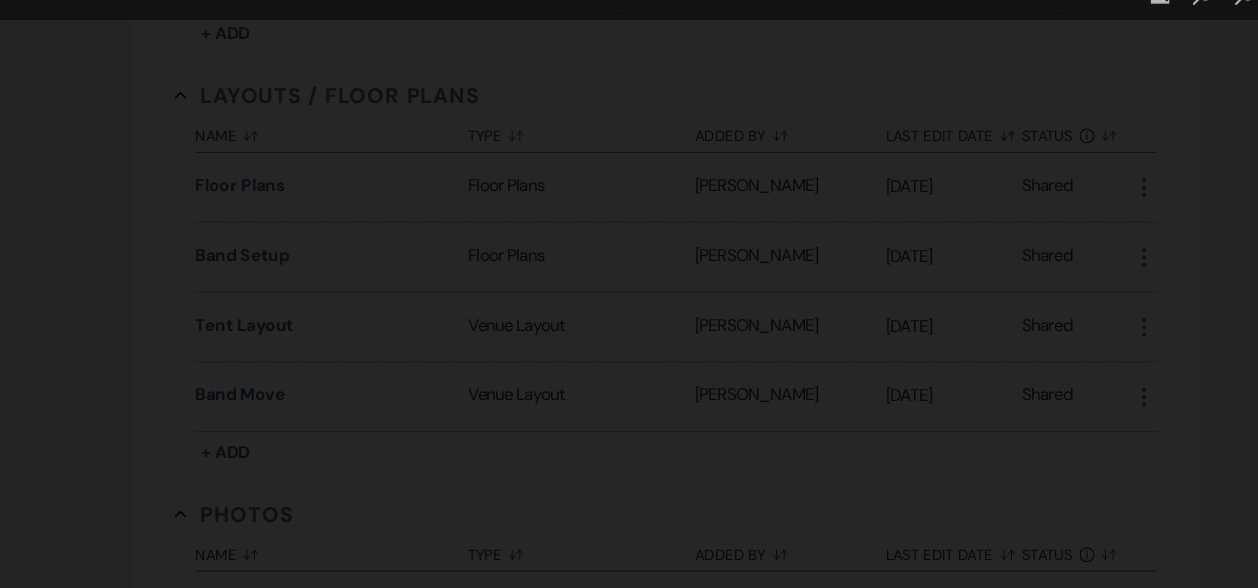click at bounding box center [465, 294] 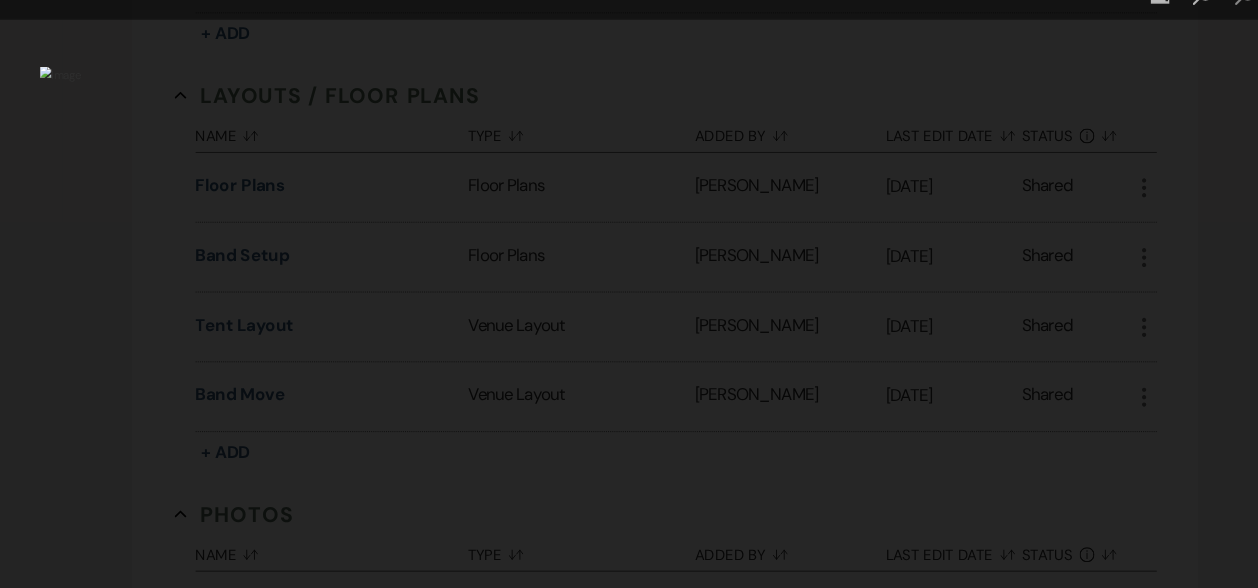 click at bounding box center (1138, 26) 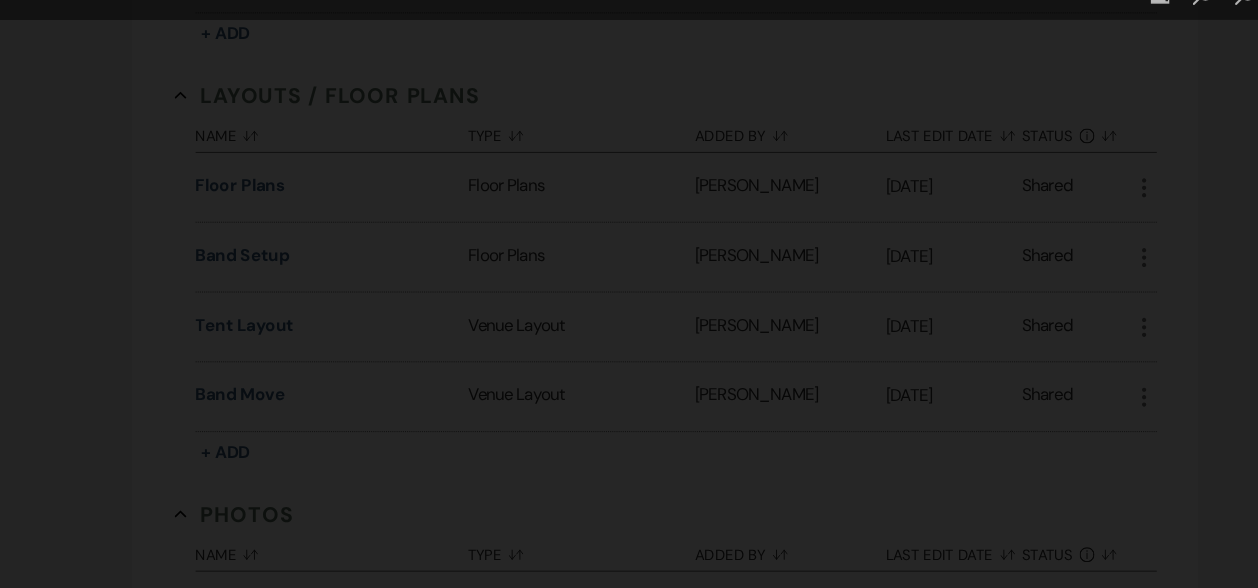 click at bounding box center (1138, 26) 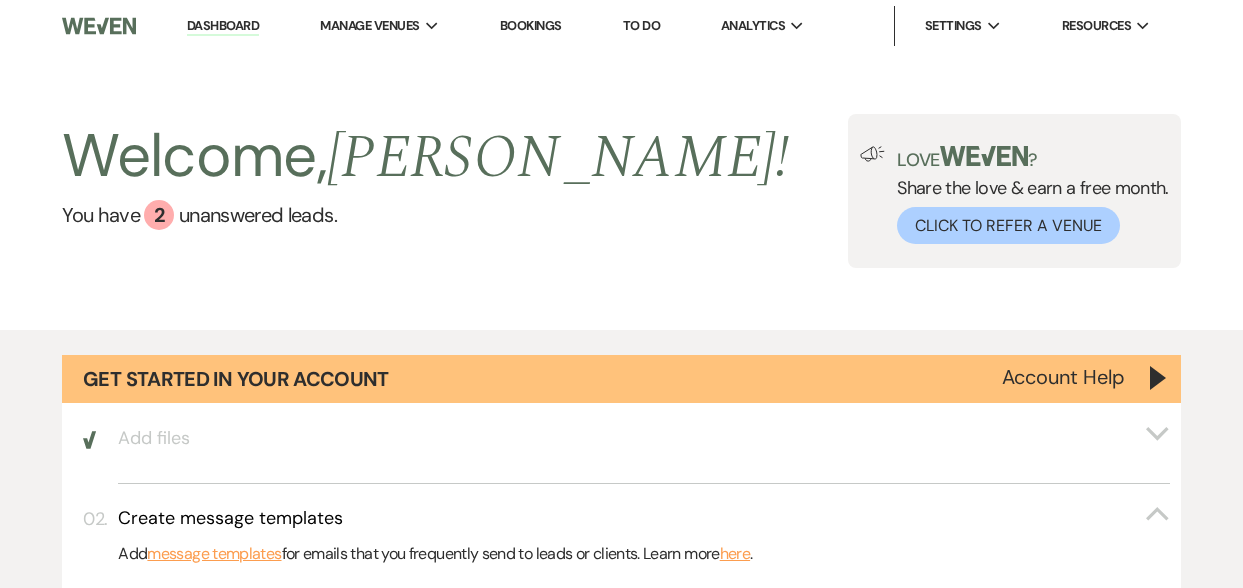 scroll, scrollTop: 0, scrollLeft: 0, axis: both 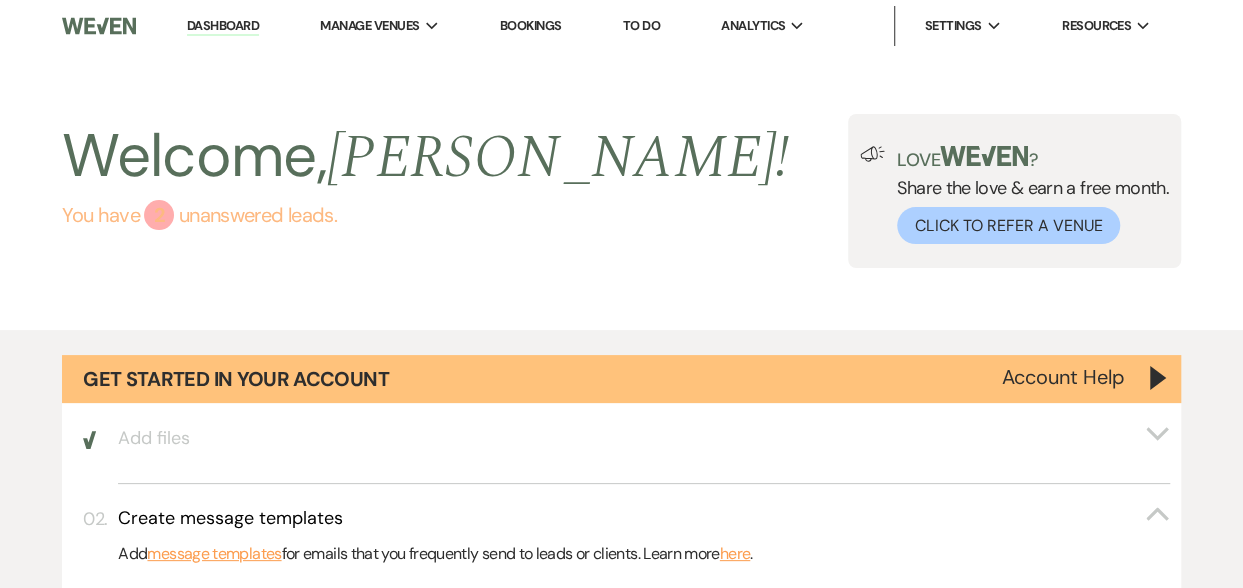 click on "You have   2   unanswered lead s ." at bounding box center [425, 215] 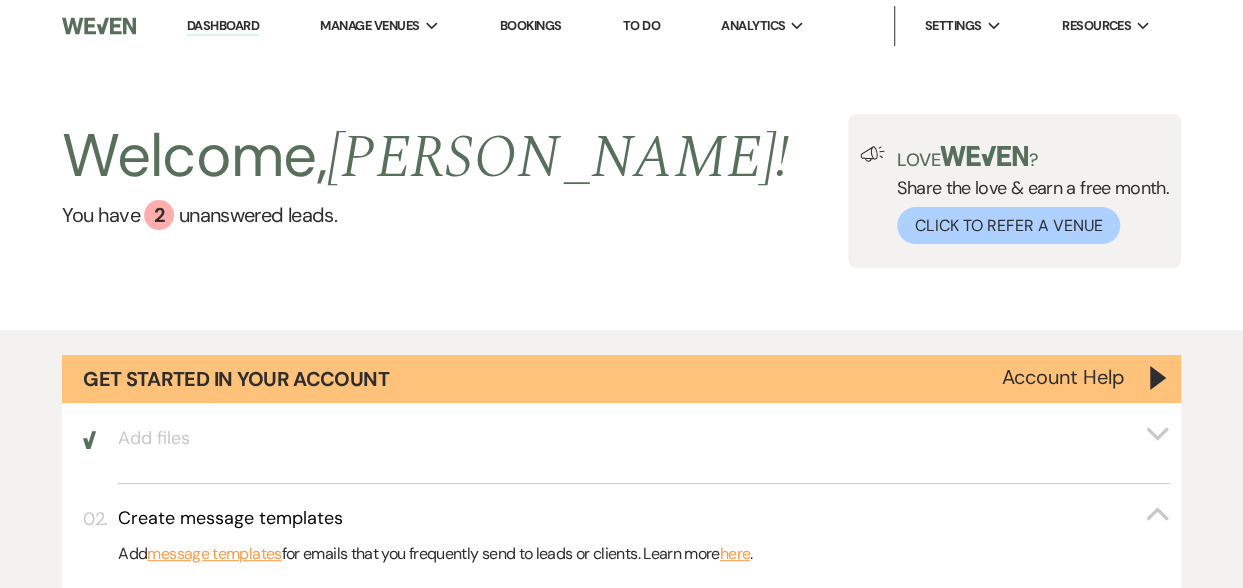 scroll, scrollTop: 1516, scrollLeft: 0, axis: vertical 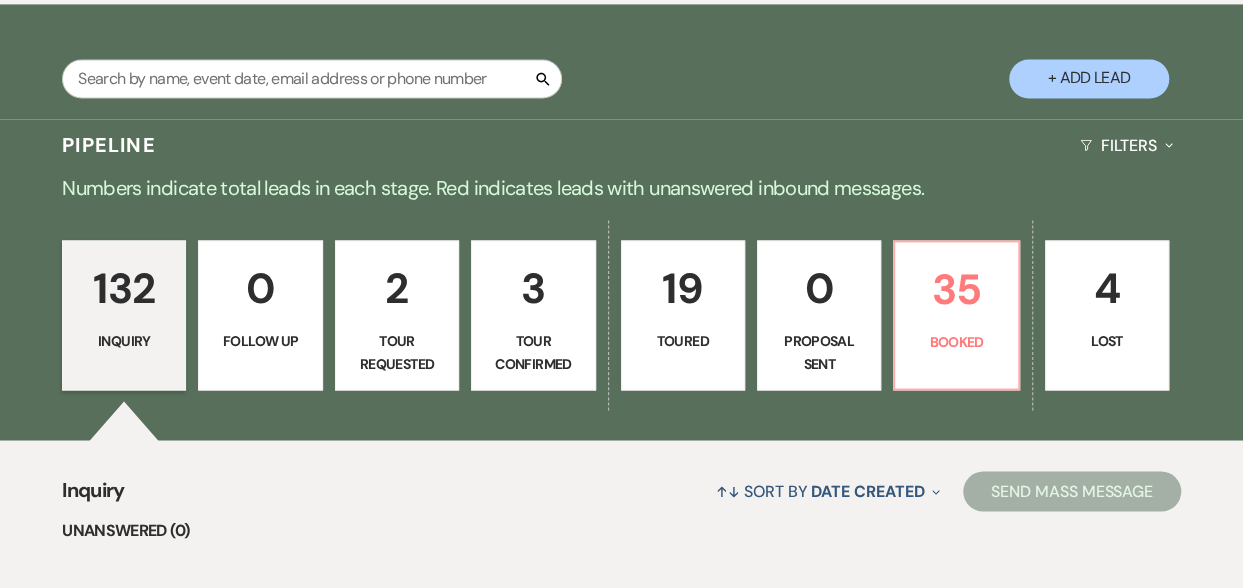 click on "Booked" at bounding box center [956, 342] 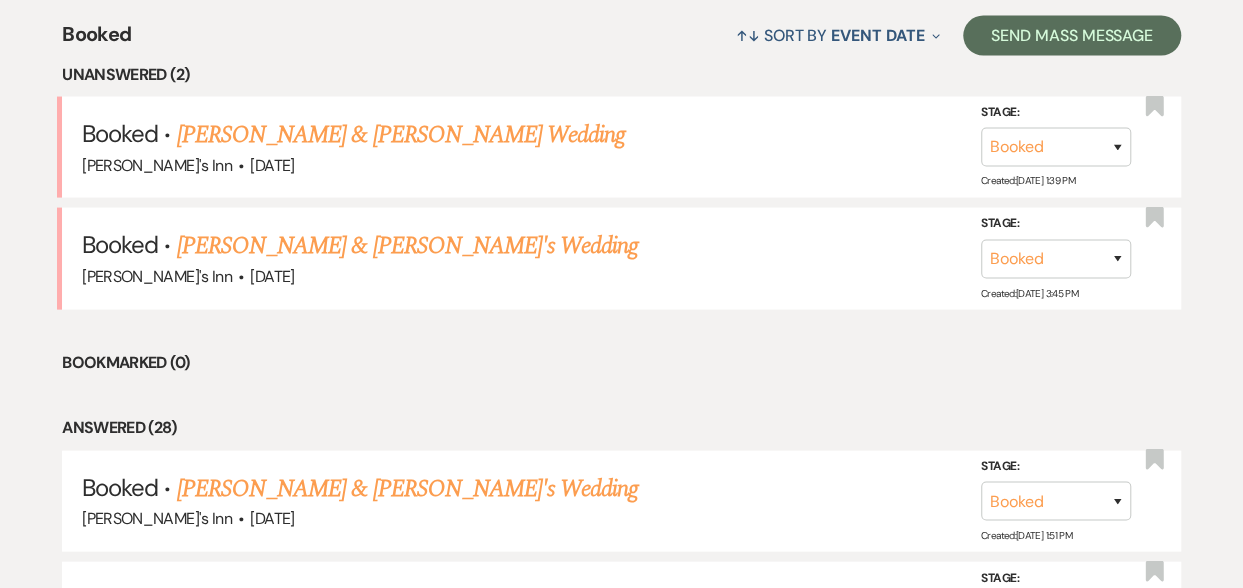 scroll, scrollTop: 2050, scrollLeft: 0, axis: vertical 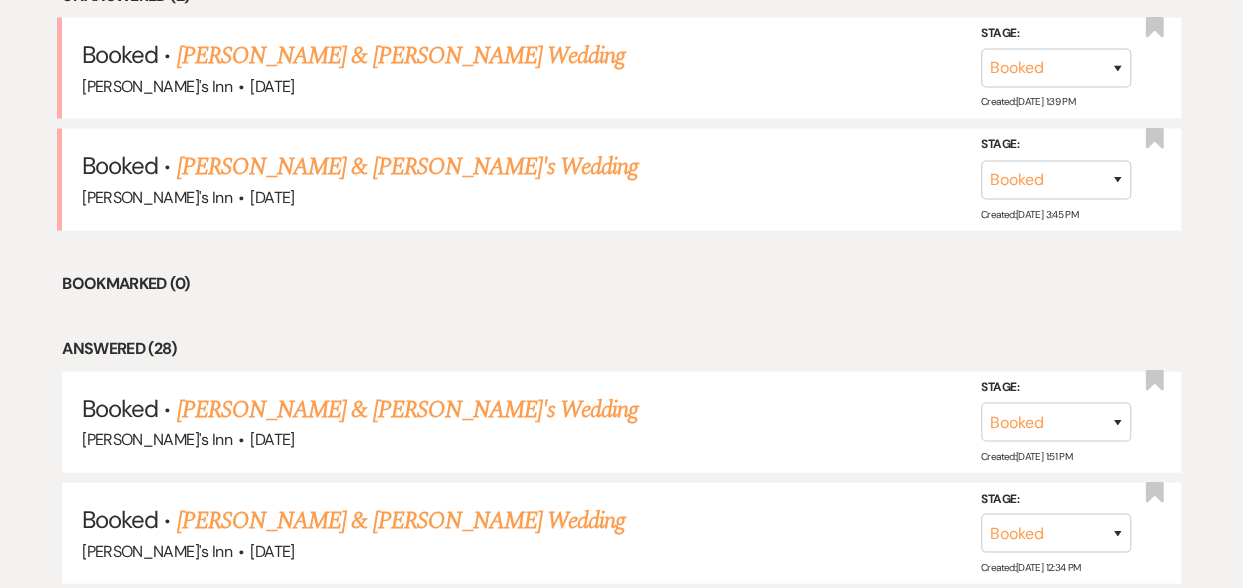 click on "[PERSON_NAME] & [PERSON_NAME]'s Wedding" at bounding box center (408, 410) 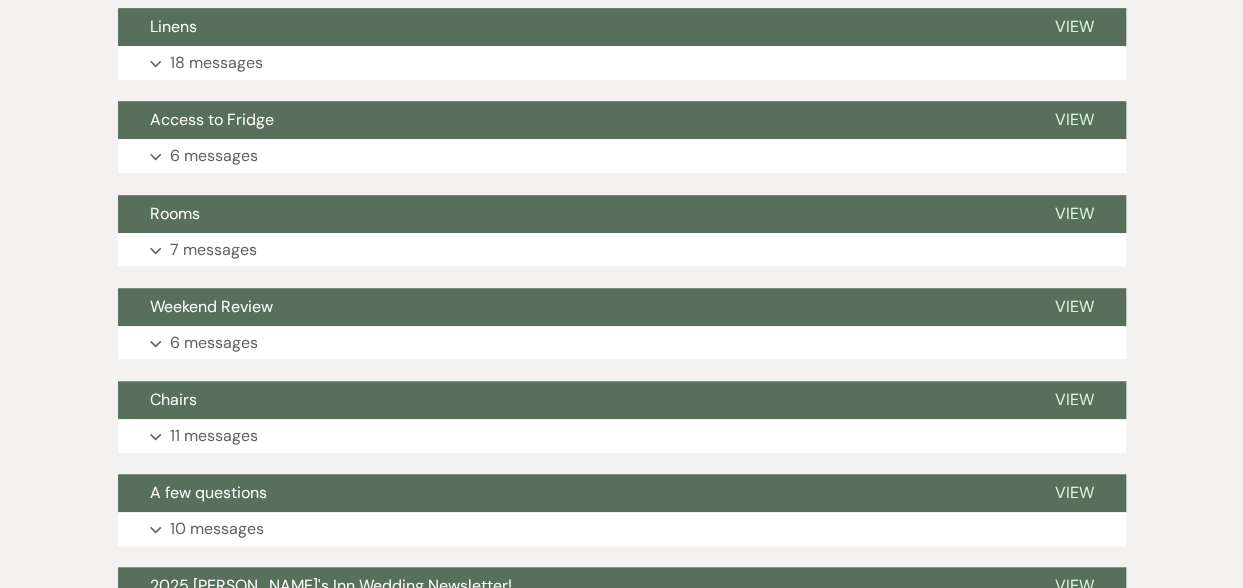 scroll, scrollTop: 570, scrollLeft: 0, axis: vertical 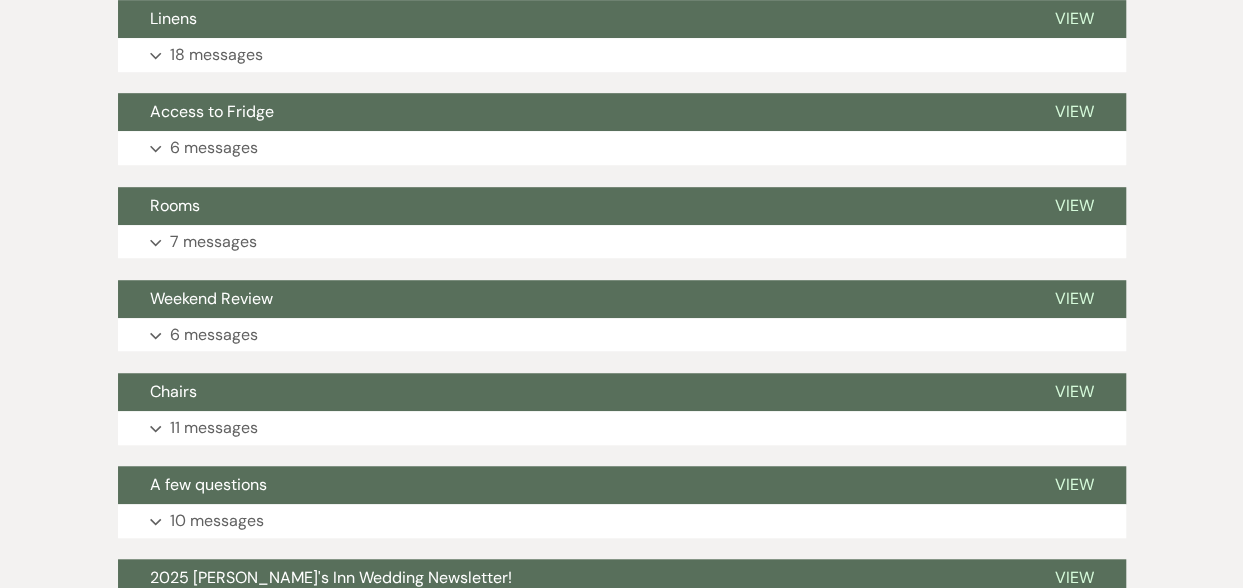 click on "Expand 11 messages" at bounding box center (622, 428) 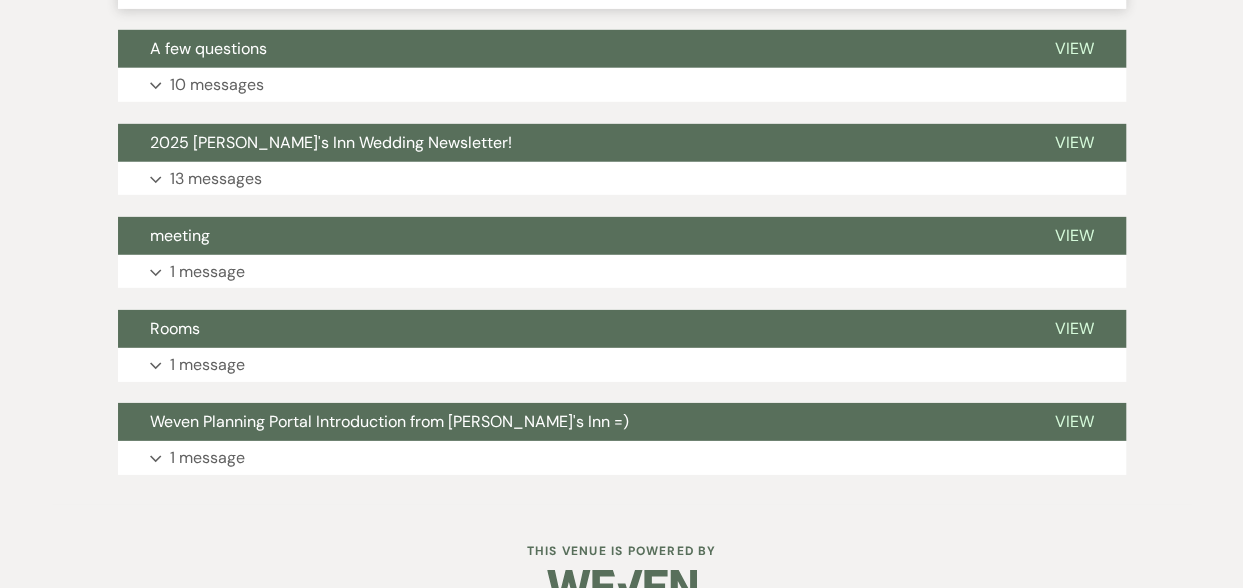 scroll, scrollTop: 2985, scrollLeft: 0, axis: vertical 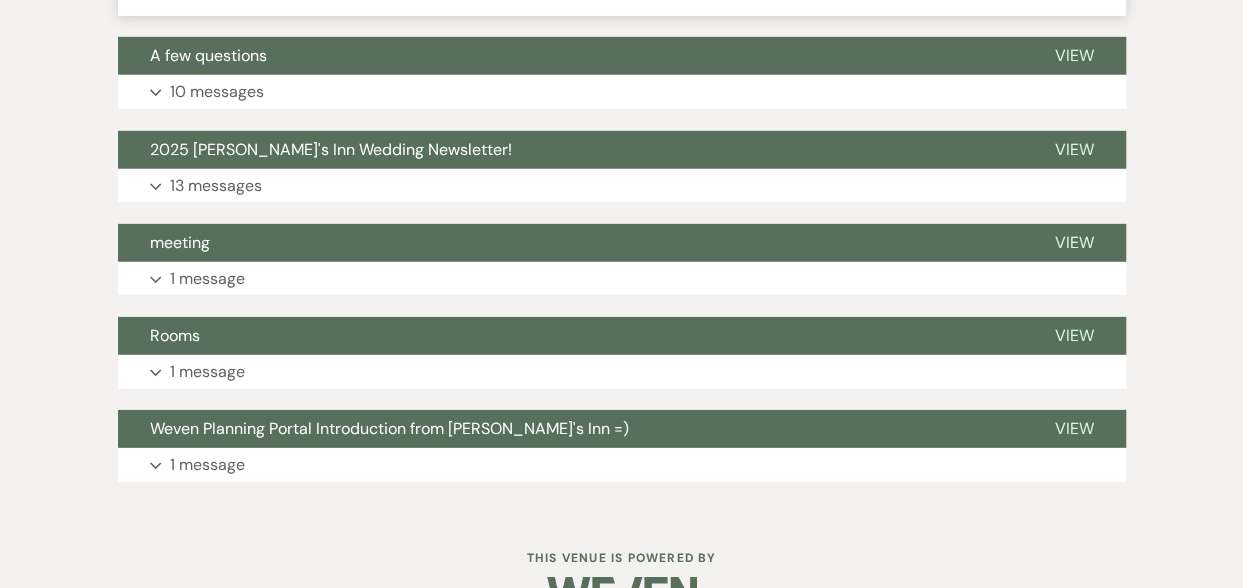 click on "A few questions" at bounding box center [570, 56] 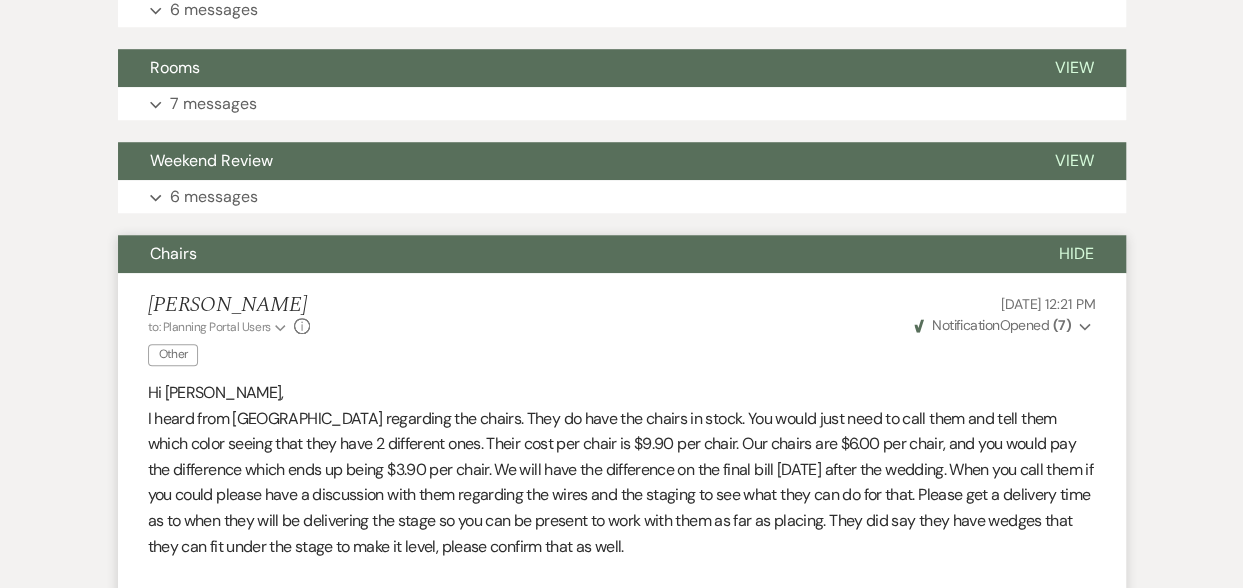 scroll, scrollTop: 692, scrollLeft: 0, axis: vertical 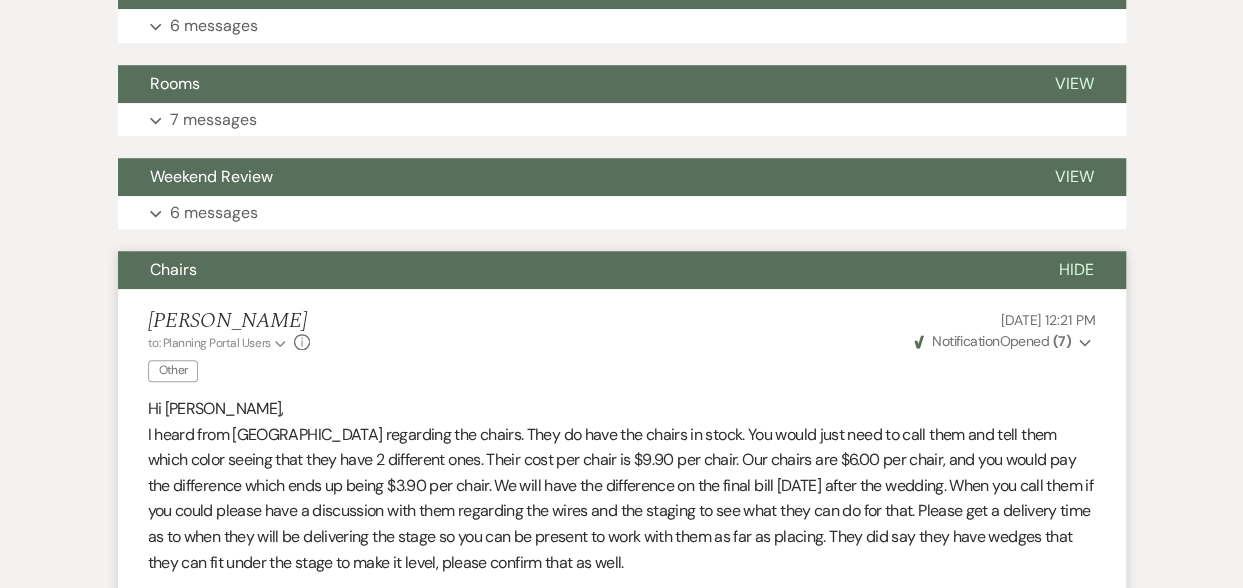 click on "Expand 6 messages" at bounding box center [622, 213] 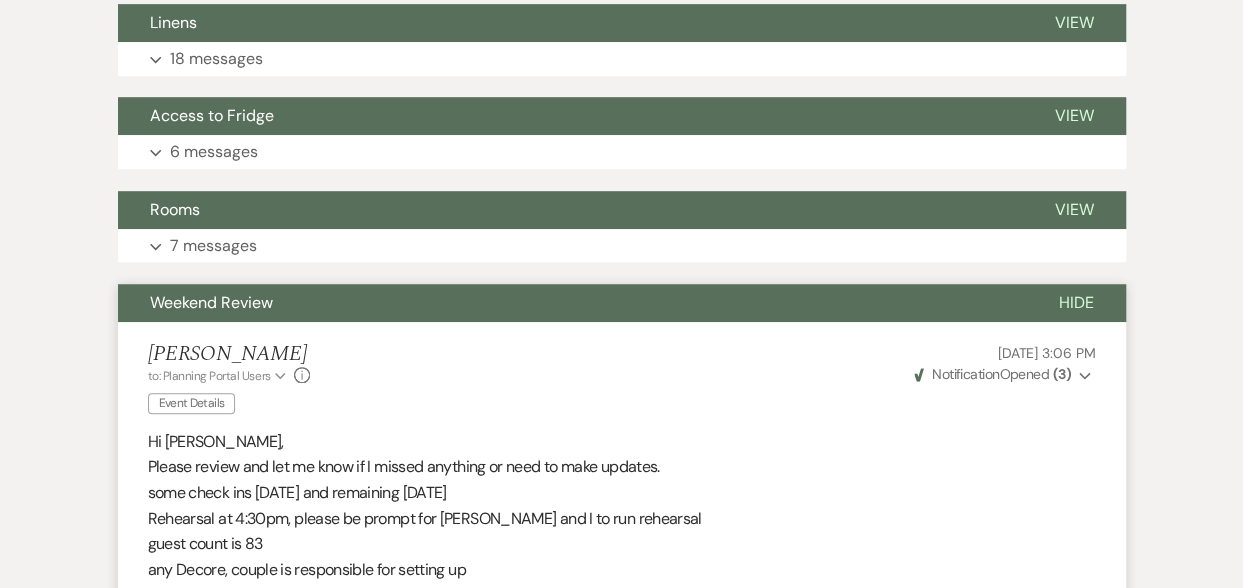 scroll, scrollTop: 550, scrollLeft: 0, axis: vertical 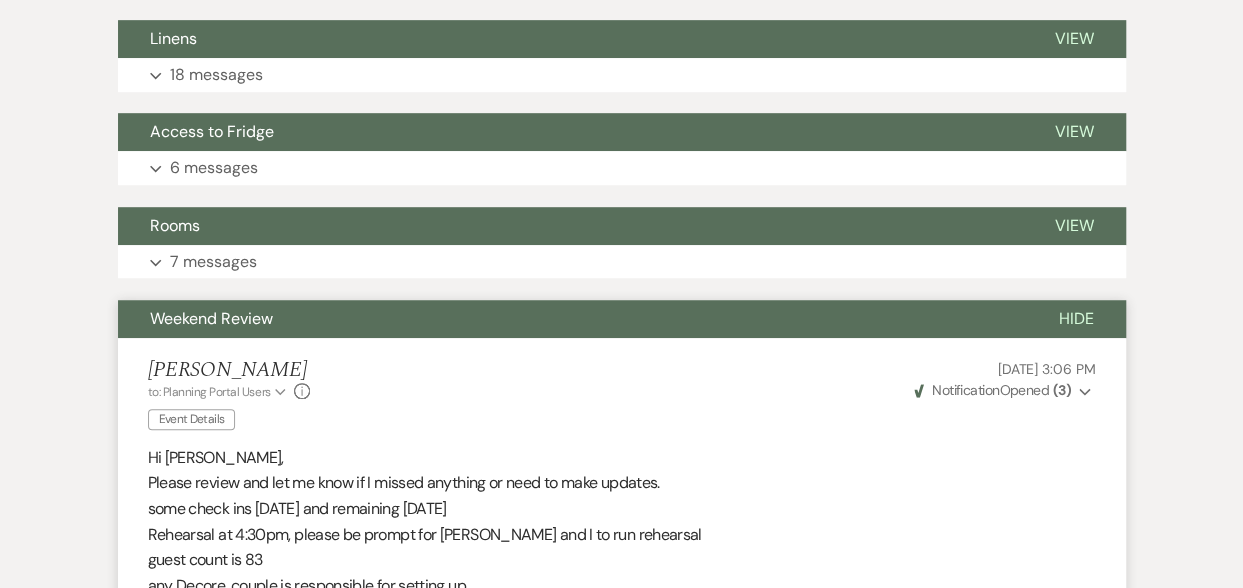 click on "Expand 7 messages" at bounding box center [622, 262] 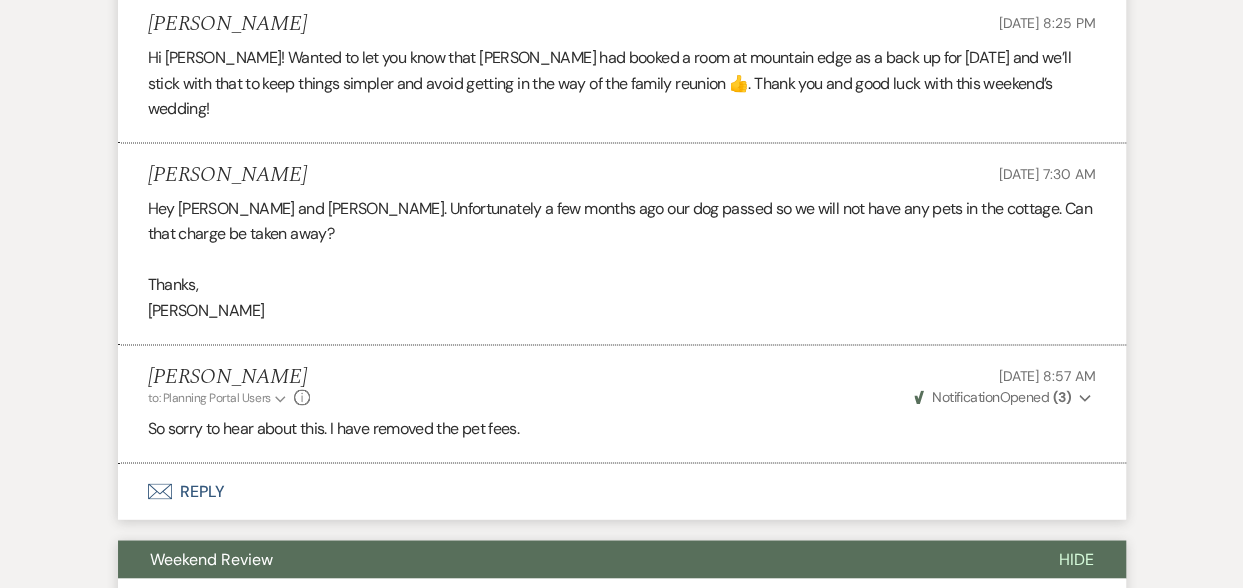 scroll, scrollTop: 1418, scrollLeft: 0, axis: vertical 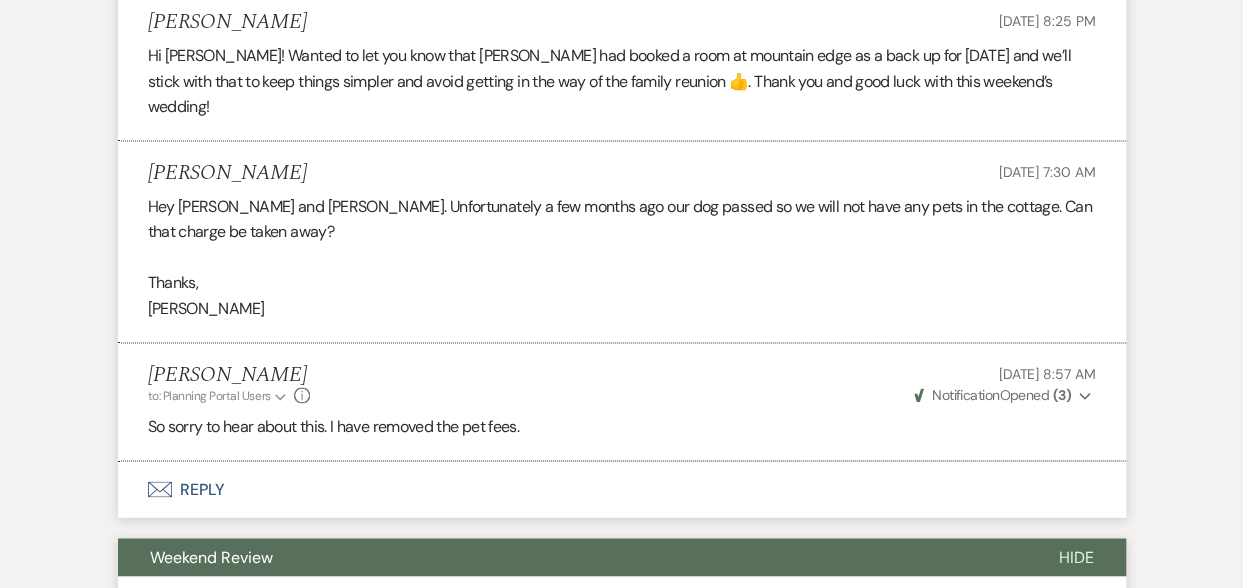 click on "Amanda Cripps Jul 16, 2025, 7:30 AM Hey Beth and Maria.  Unfortunately a few months ago our dog passed so we will not have any pets in the cottage.  Can that charge be taken away? Thanks, Dave" at bounding box center [622, 242] 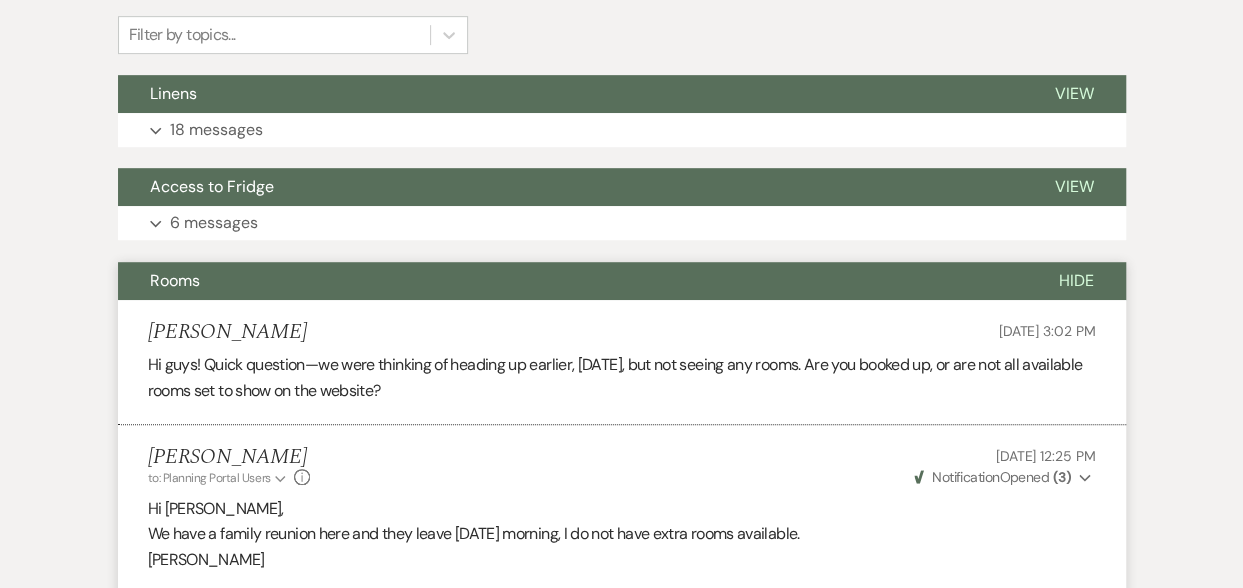 scroll, scrollTop: 0, scrollLeft: 0, axis: both 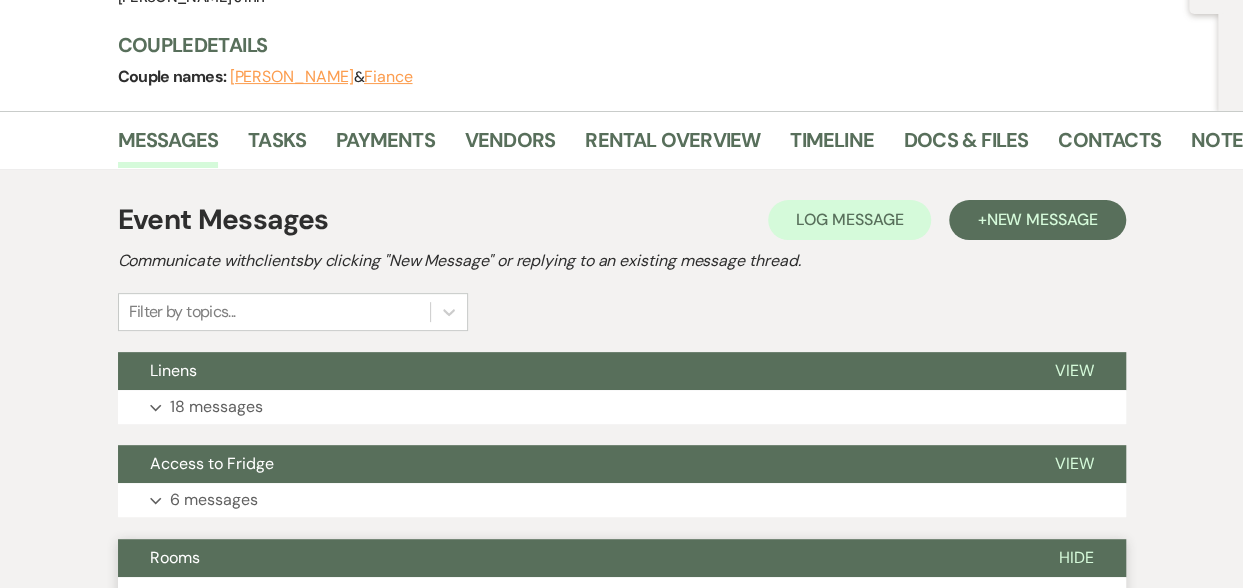 click on "Expand 18 messages" at bounding box center (622, 407) 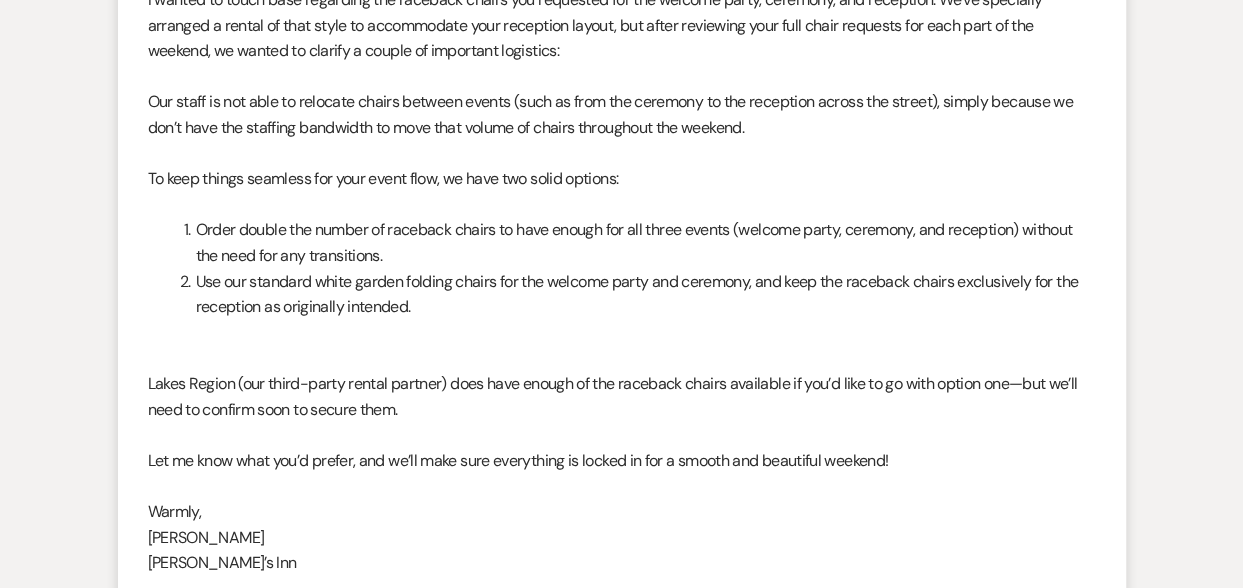 click on "Use our standard white garden folding chairs for the welcome party and ceremony, and keep the raceback chairs exclusively for the reception as originally intended." at bounding box center [634, 294] 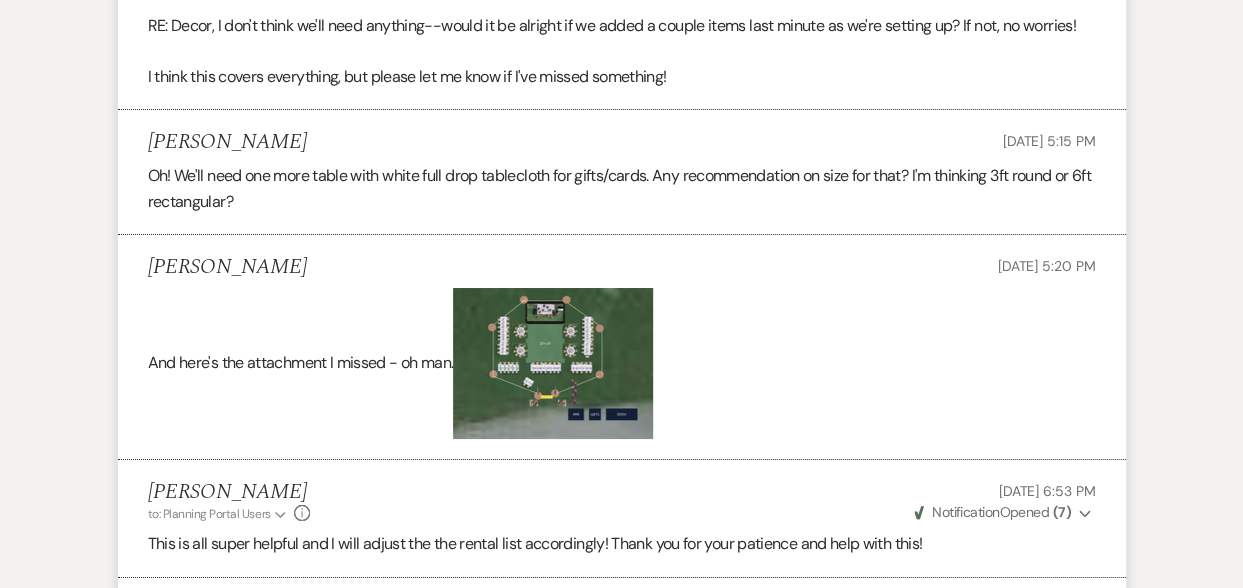 scroll, scrollTop: 3573, scrollLeft: 0, axis: vertical 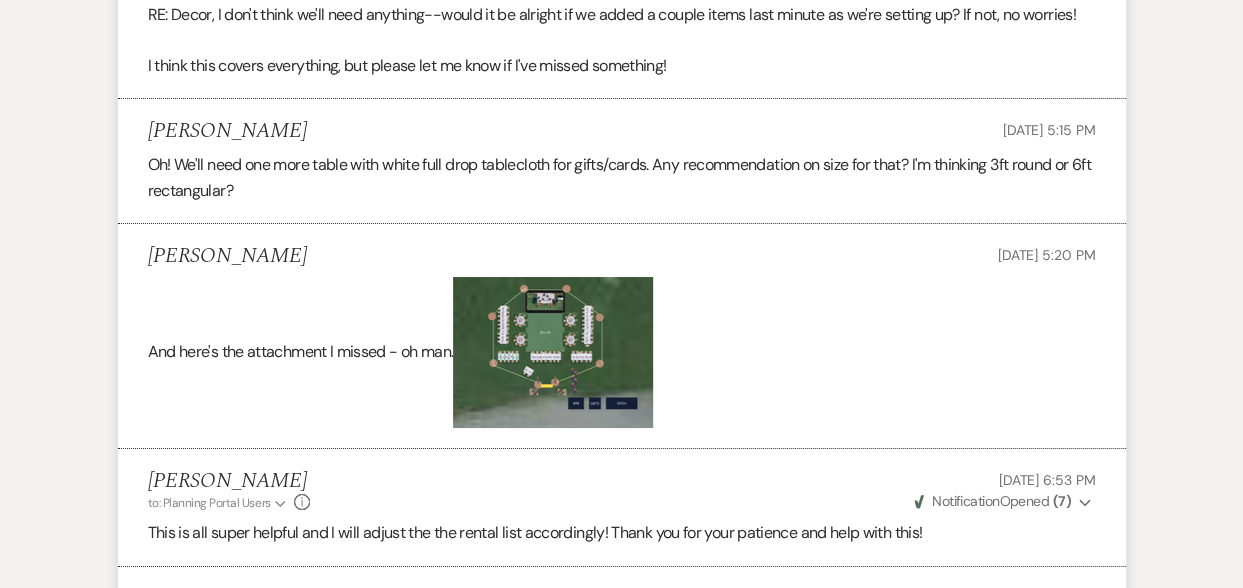 click on "Amanda Cripps Jul 11, 2025, 5:20 PM" at bounding box center (622, 256) 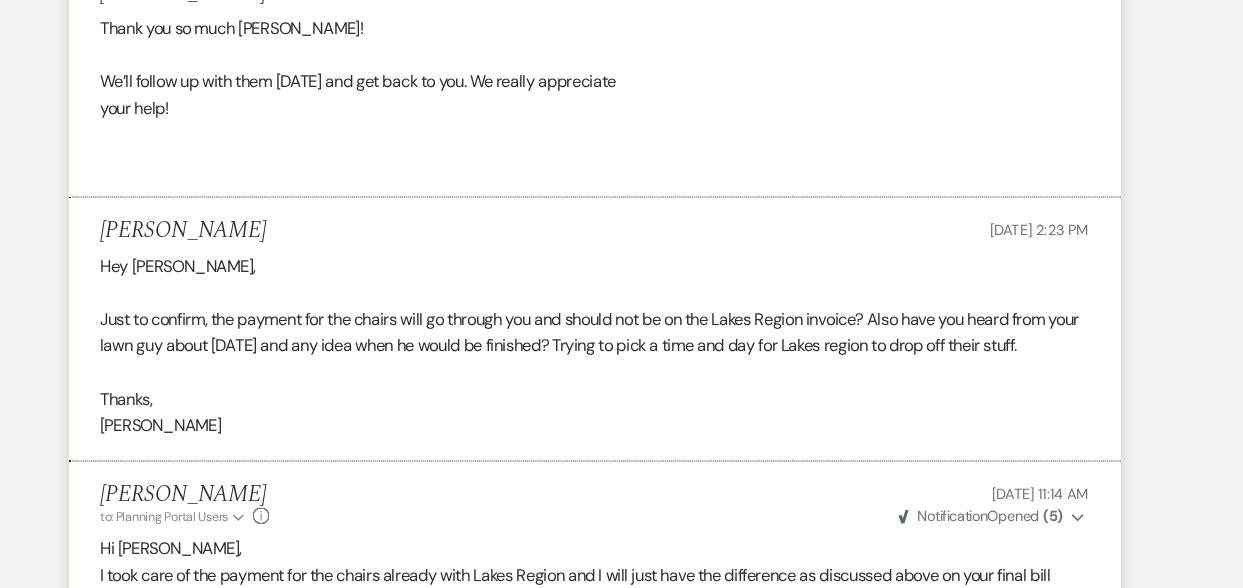 scroll, scrollTop: 10577, scrollLeft: 0, axis: vertical 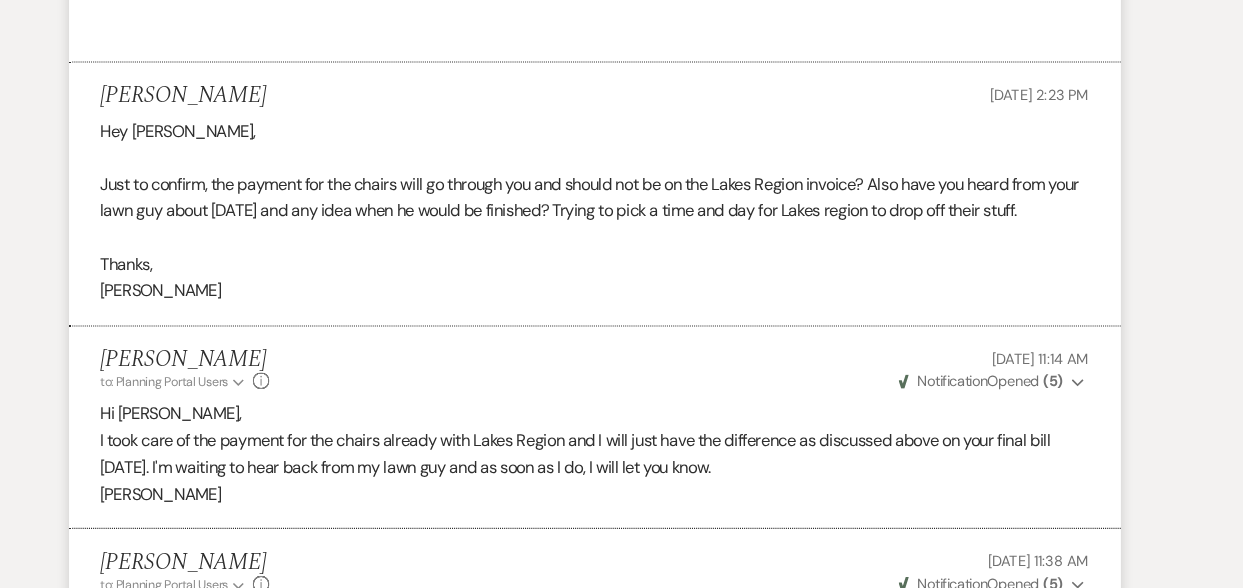 click on "Thanks," at bounding box center (622, 277) 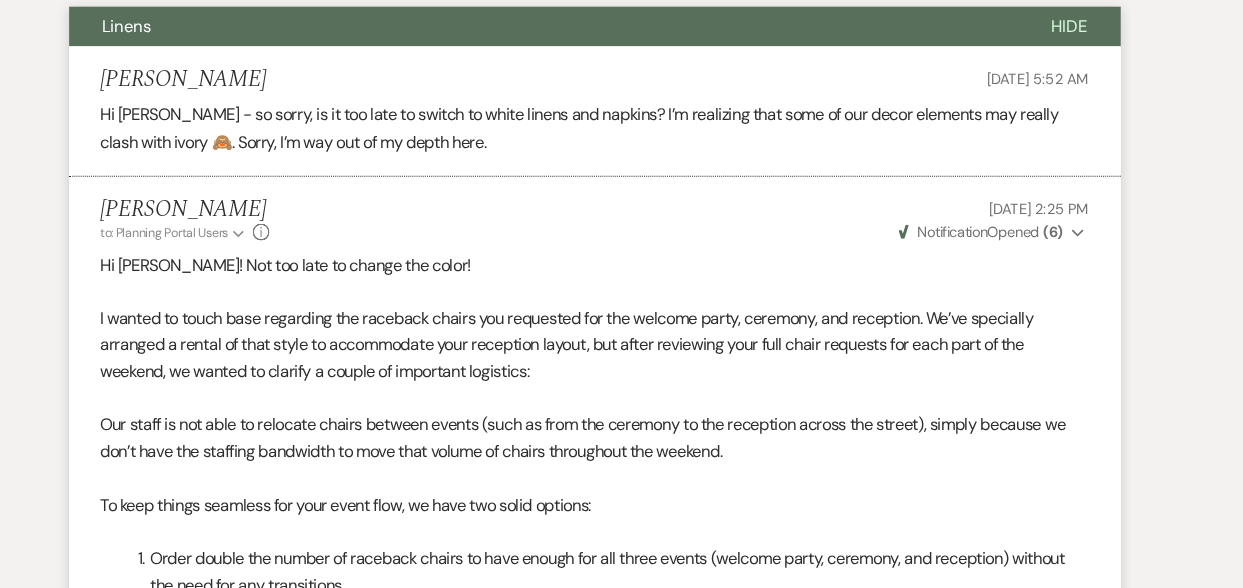scroll, scrollTop: 0, scrollLeft: 0, axis: both 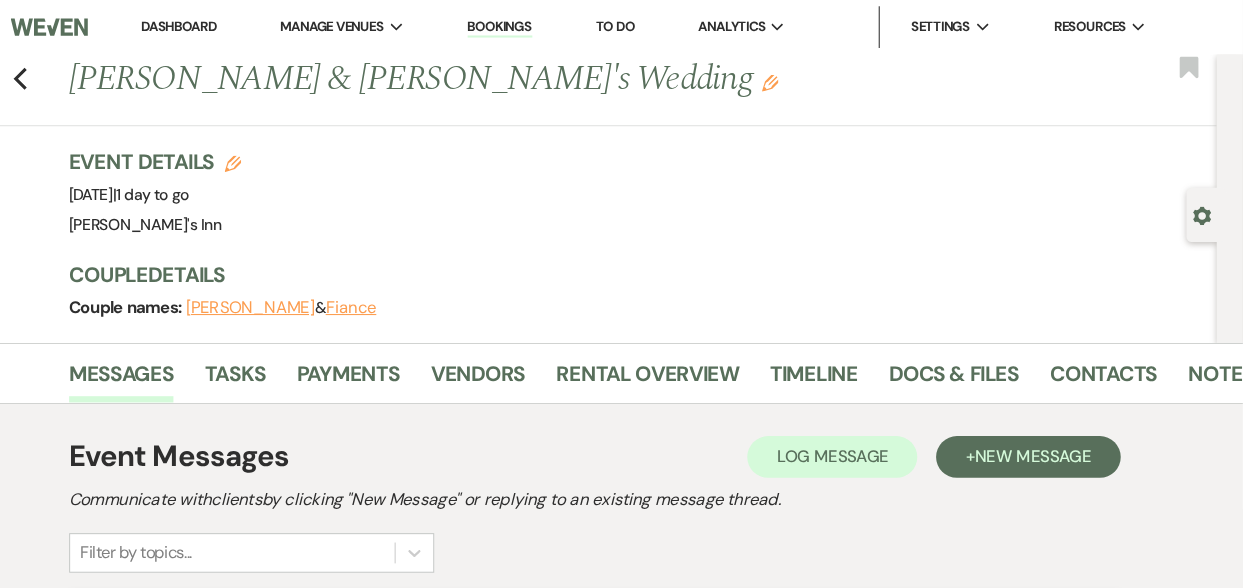 click on "Docs & Files" at bounding box center (966, 364) 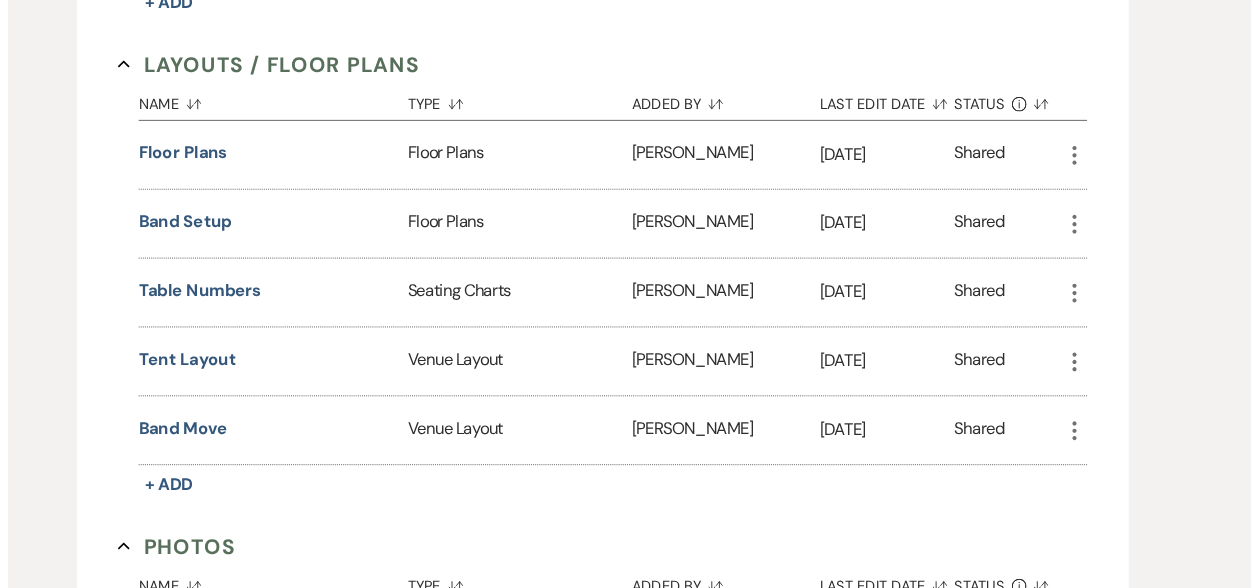 scroll, scrollTop: 861, scrollLeft: 0, axis: vertical 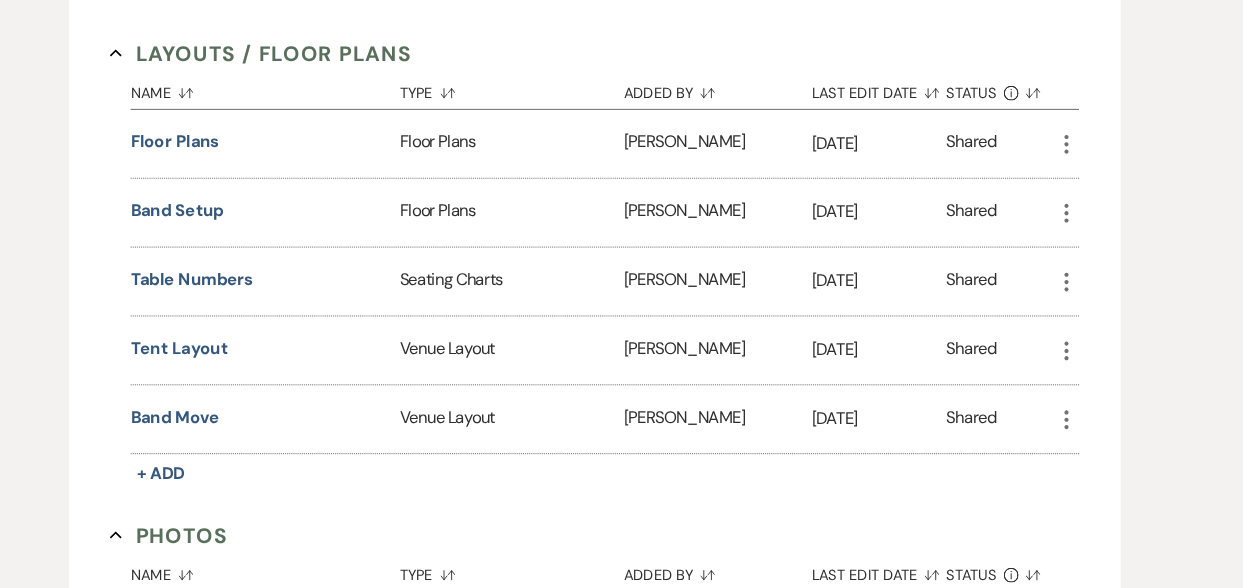 click on "Band move" at bounding box center [219, 424] 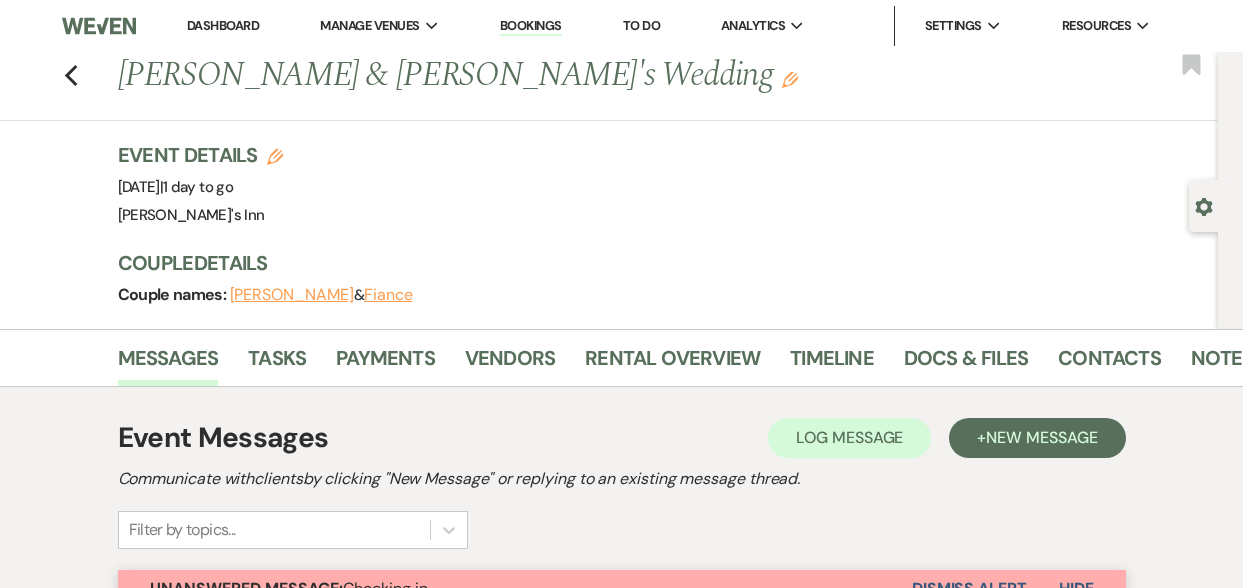 scroll, scrollTop: 488, scrollLeft: 0, axis: vertical 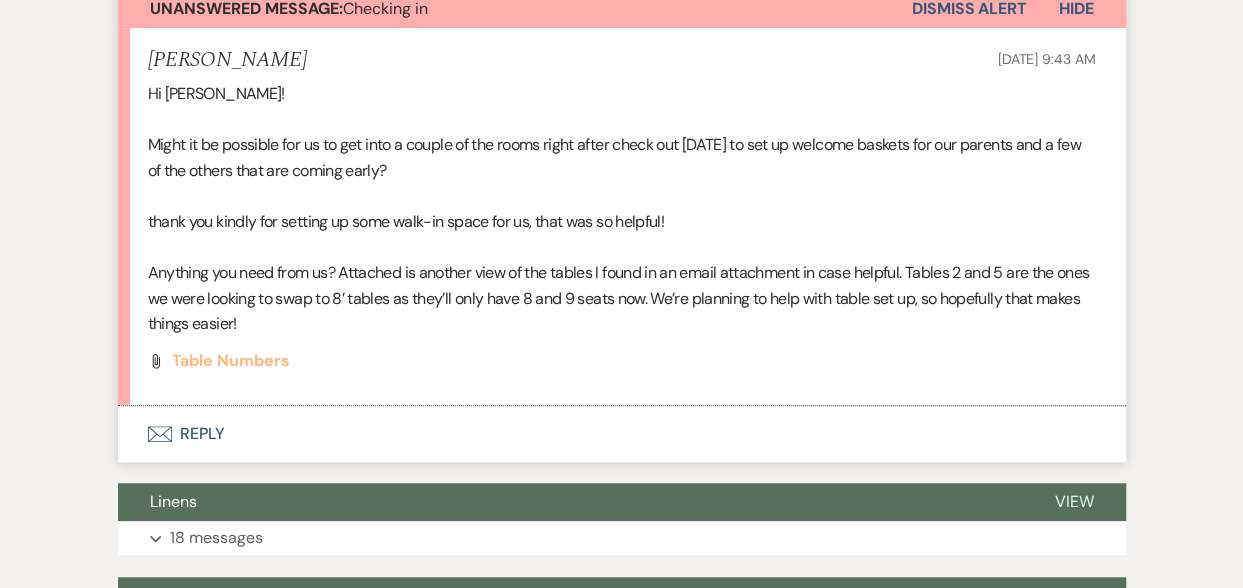 click on "Table numbers" at bounding box center [231, 360] 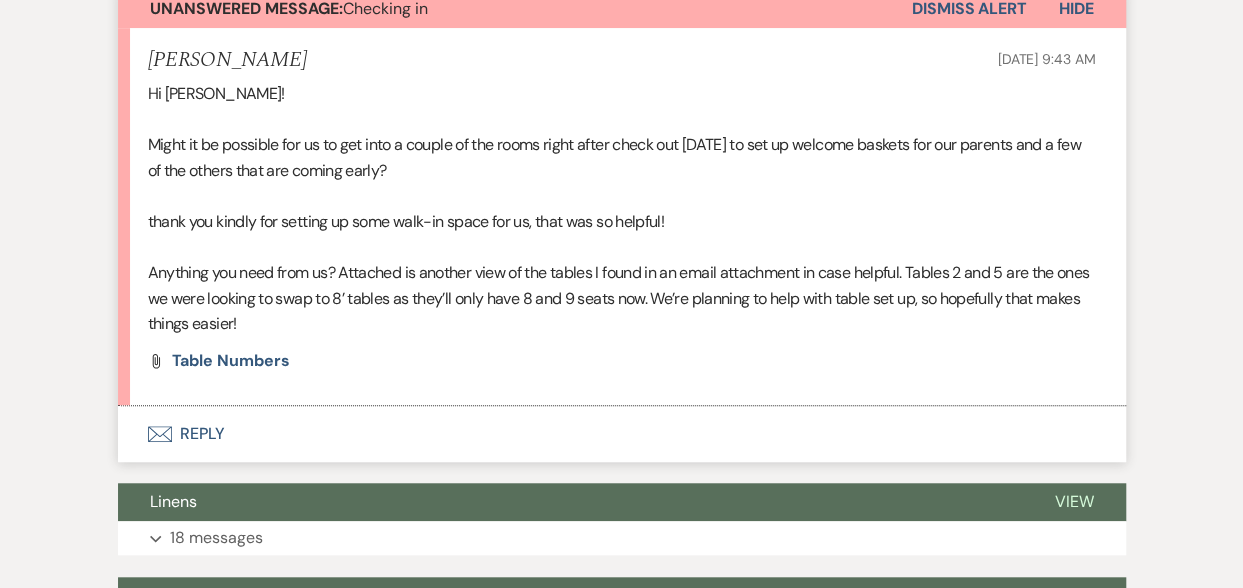 click on "Messages Tasks Payments Vendors Rental Overview Timeline Docs & Files Contacts Notes Event Messages   Log Log Message +  New Message Communicate with  clients  by clicking "New Message" or replying to an existing message thread. Filter by topics... Unanswered Message:  Checking in Dismiss Alert Hide [PERSON_NAME] [DATE] 9:43 AM Hi [PERSON_NAME]! Might it be possible for us to get into a couple of the rooms right after check out [DATE] to set up welcome baskets for our parents and a few of the others that are coming early? thank you kindly for setting up some walk-in space for us, that was so helpful! Anything you need from us? Attached is another view of the tables I found in an email attachment in case helpful. Tables 2 and 5 are the ones we were looking to swap to 8’ tables as they’ll only have 8 and 9 seats now. We’re planning to help with table set up, so hopefully that makes things easier! Attach File Table numbers   Envelope Reply Linens View Expand 18 messages Access to Fridge  View Expand Rooms" at bounding box center [621, 586] 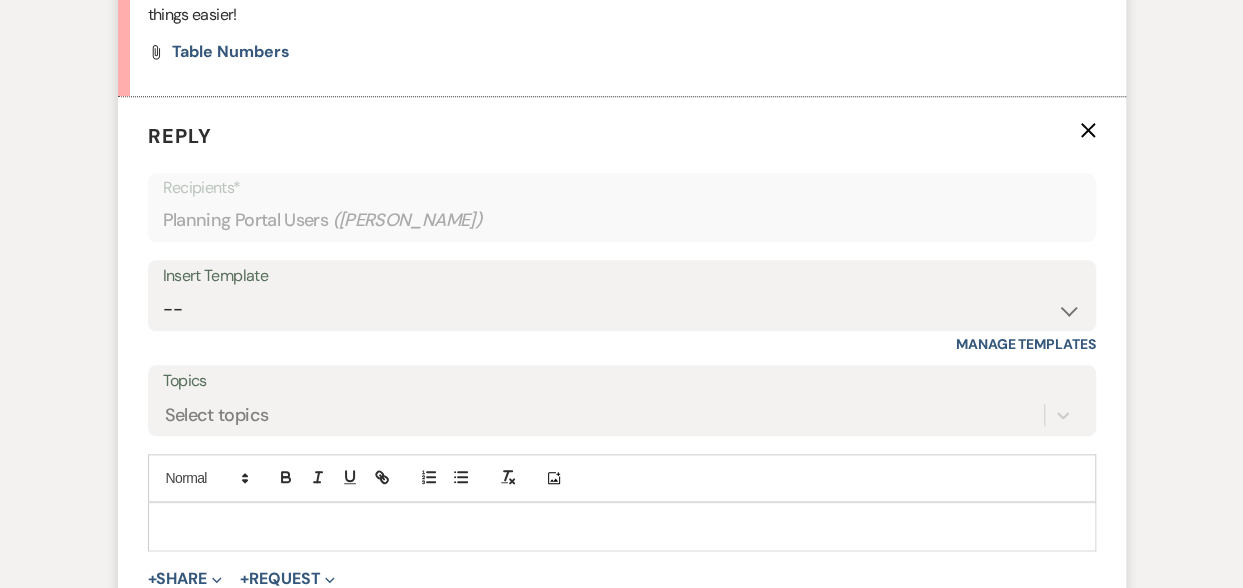 scroll, scrollTop: 931, scrollLeft: 0, axis: vertical 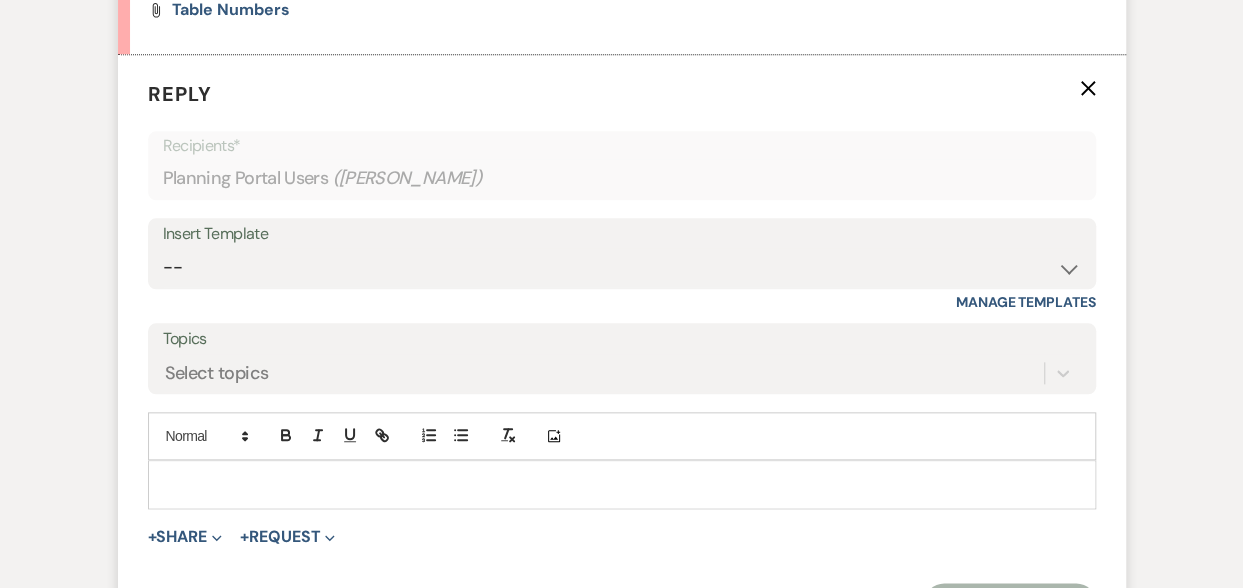 click at bounding box center [622, 484] 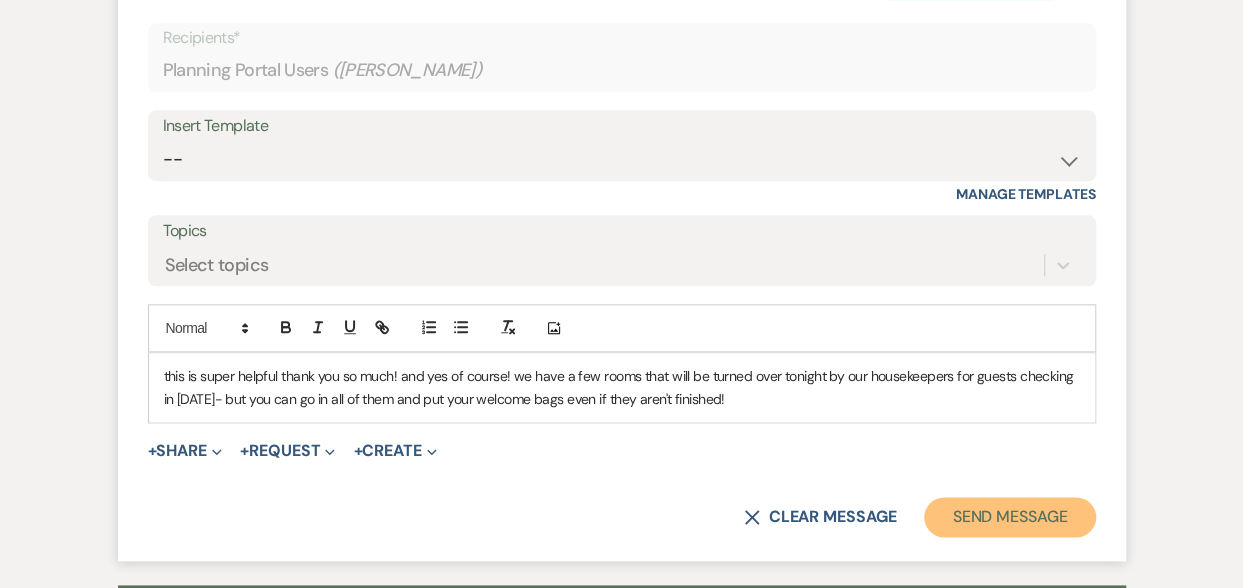 click on "Send Message" at bounding box center (1009, 517) 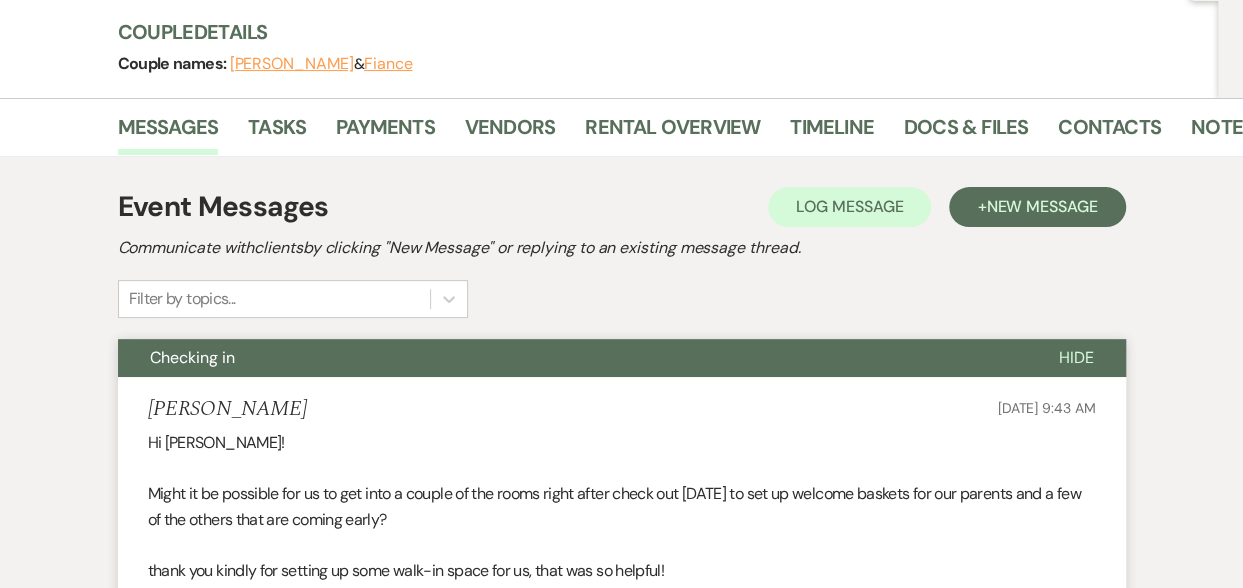 scroll, scrollTop: 449, scrollLeft: 0, axis: vertical 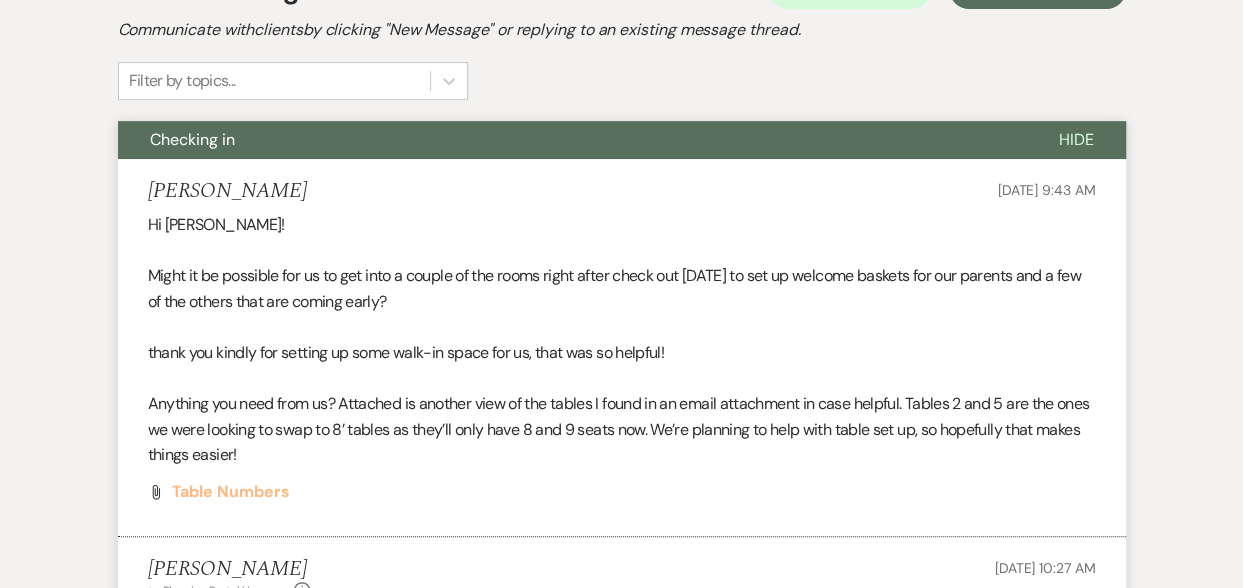 click on "Table numbers" at bounding box center [231, 491] 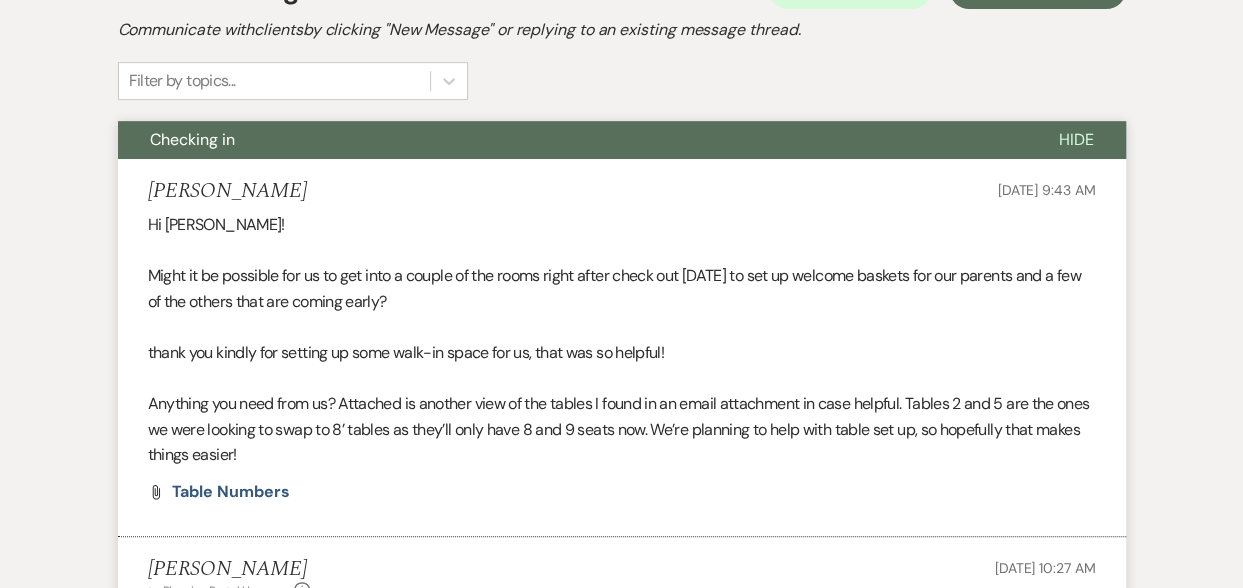 click on "[PERSON_NAME] to: Planning Portal Users Expand Info [DATE] 10:27 AM this is super helpful thank you so much! and yes of course! we have a few rooms that will be turned over tonight by our housekeepers for guests checking in [DATE]- but you can go in all of them and put your welcome bags even if they aren't finished!" at bounding box center (622, 608) 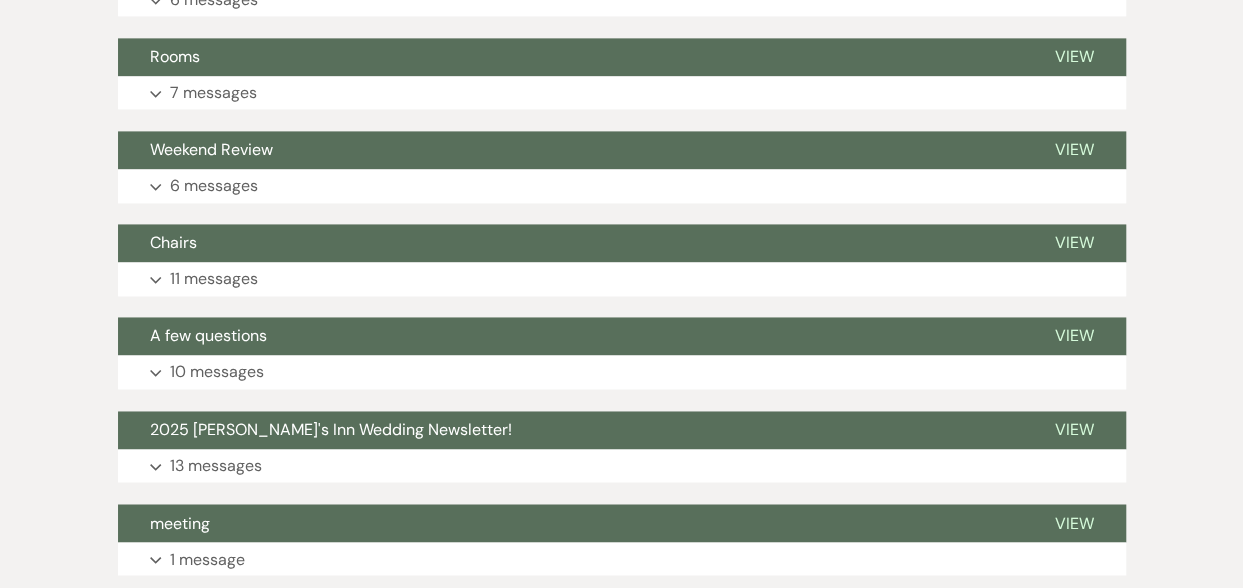 scroll, scrollTop: 1565, scrollLeft: 0, axis: vertical 